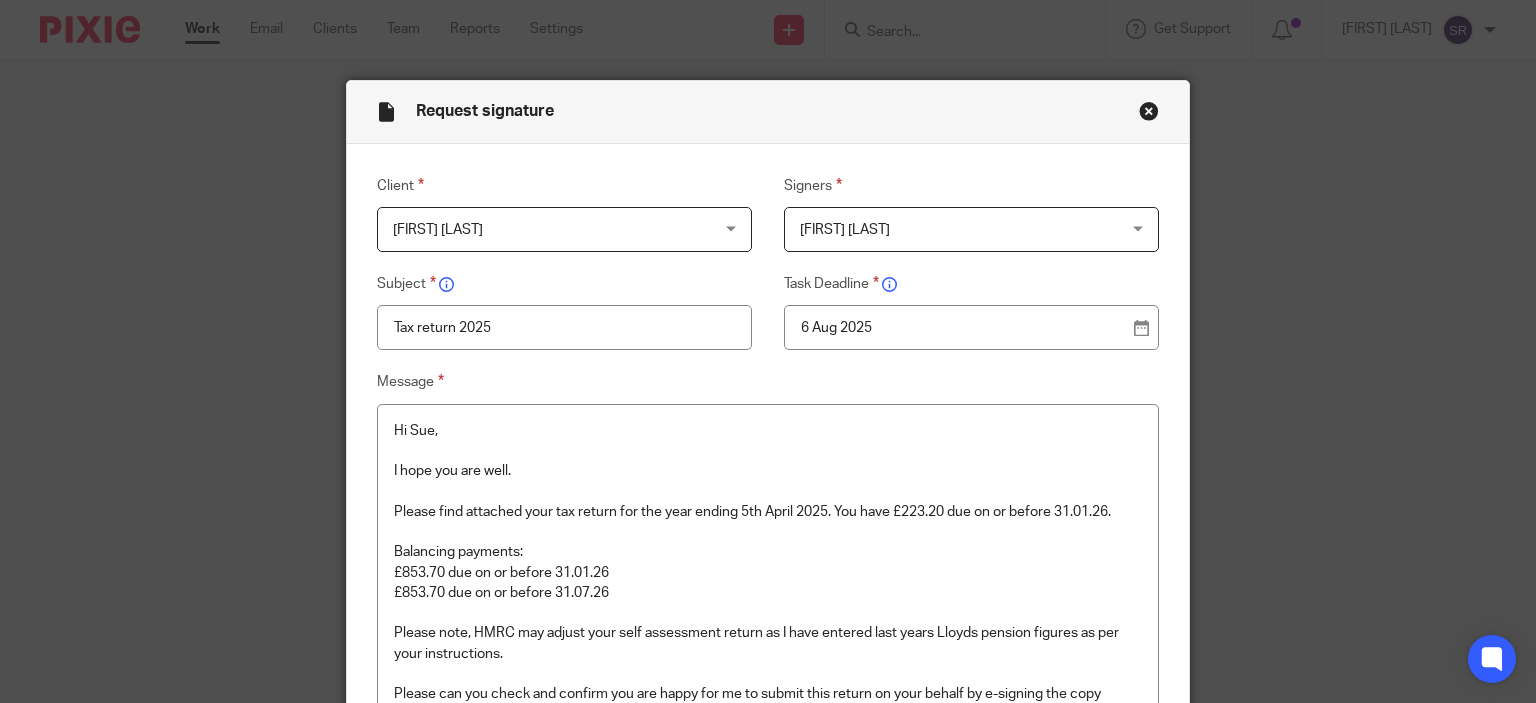 drag, startPoint x: 0, startPoint y: 0, endPoint x: 816, endPoint y: 531, distance: 973.55896 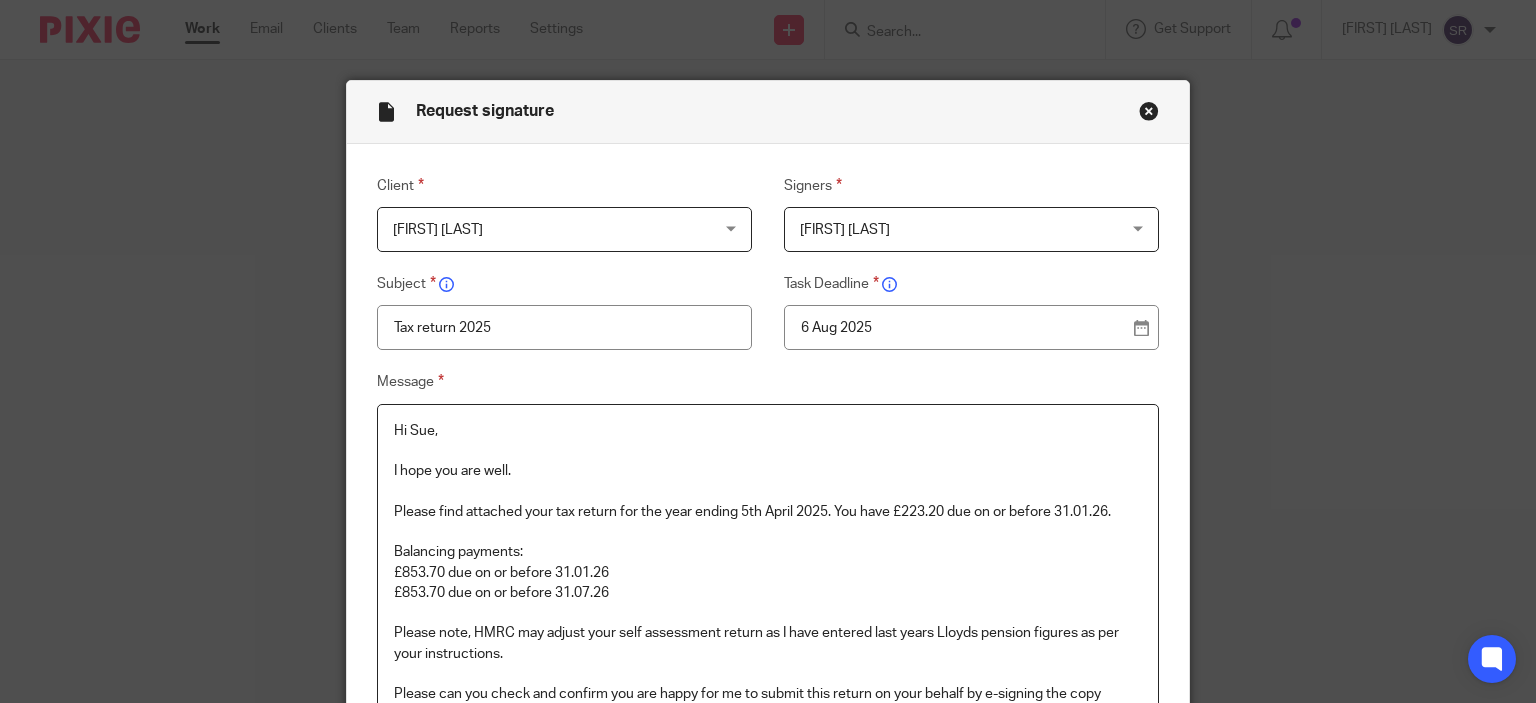 scroll, scrollTop: 322, scrollLeft: 0, axis: vertical 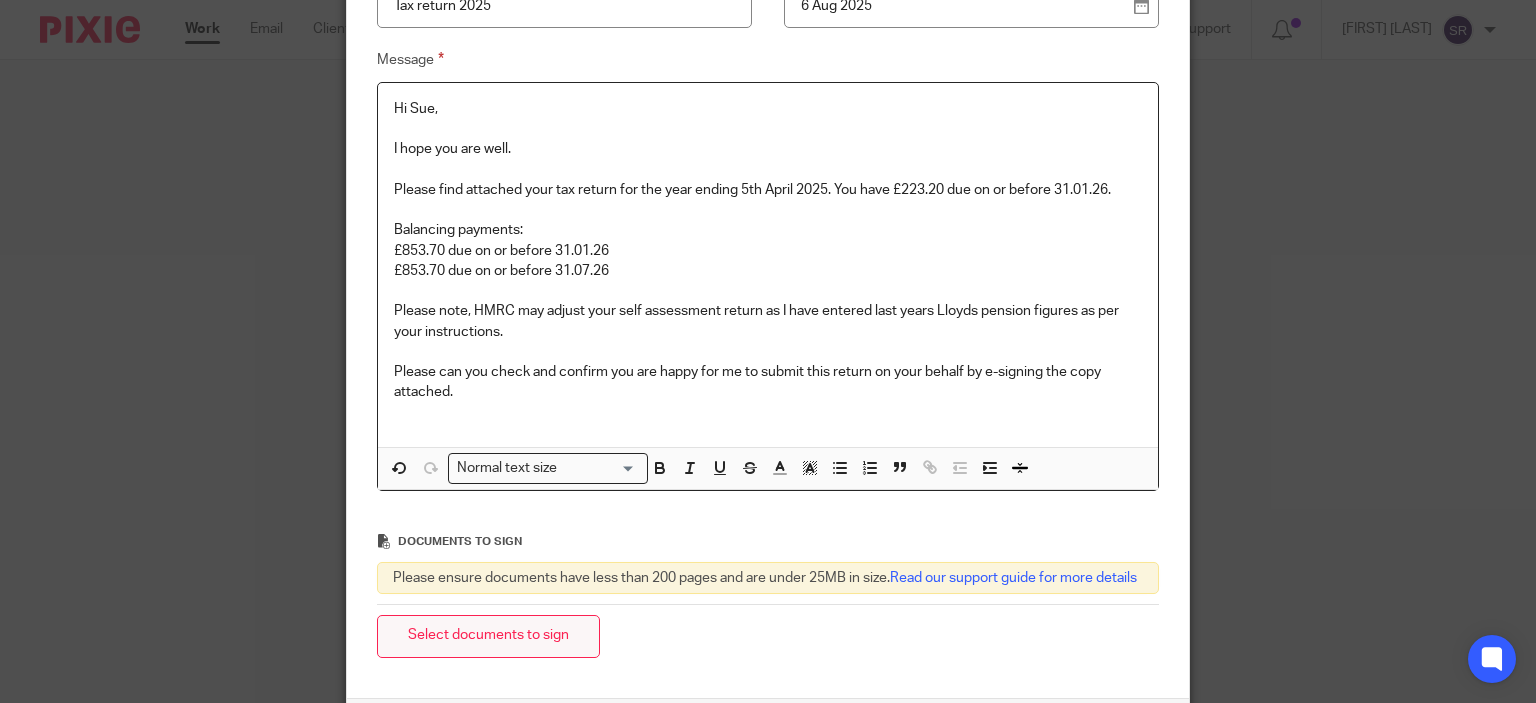 click on "Select documents to sign" at bounding box center [488, 636] 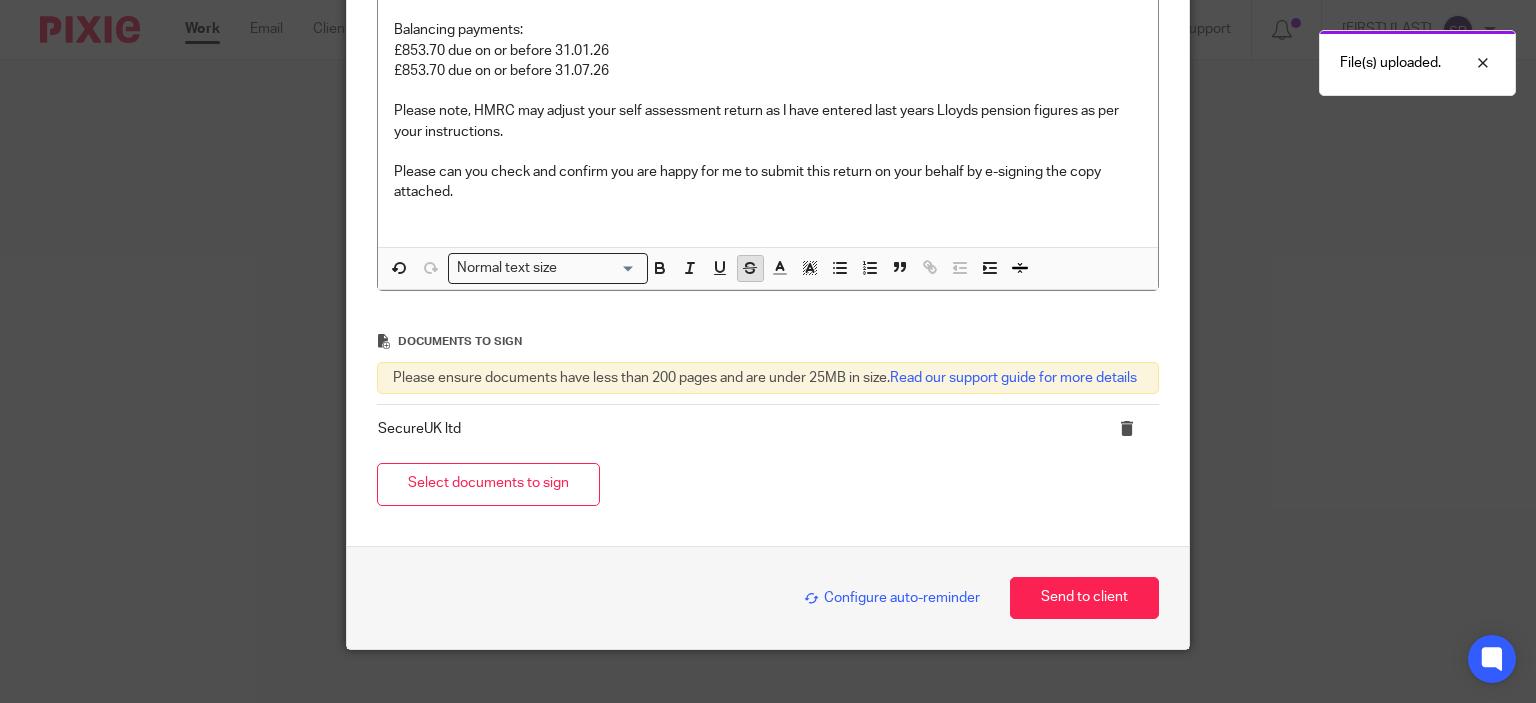 scroll, scrollTop: 566, scrollLeft: 0, axis: vertical 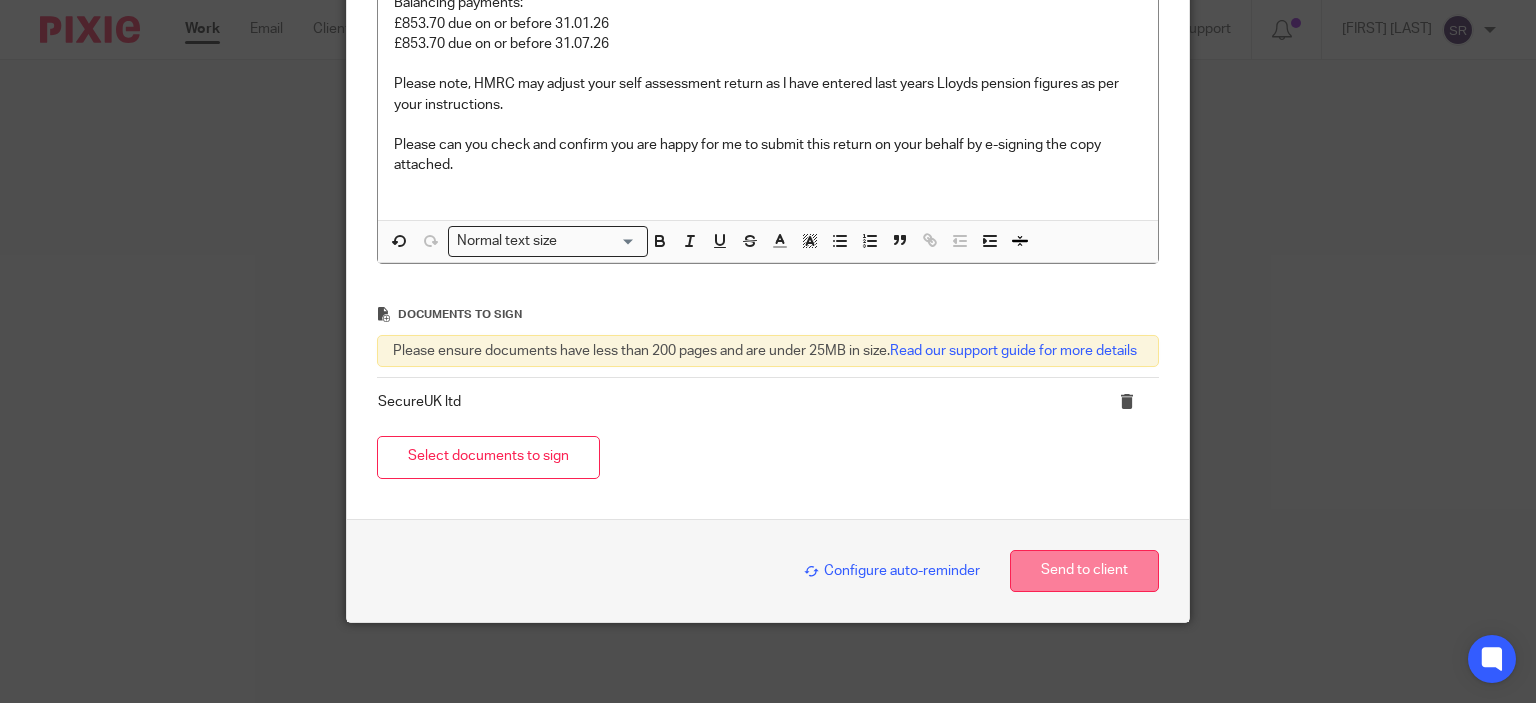 click on "Send to client" at bounding box center [1084, 571] 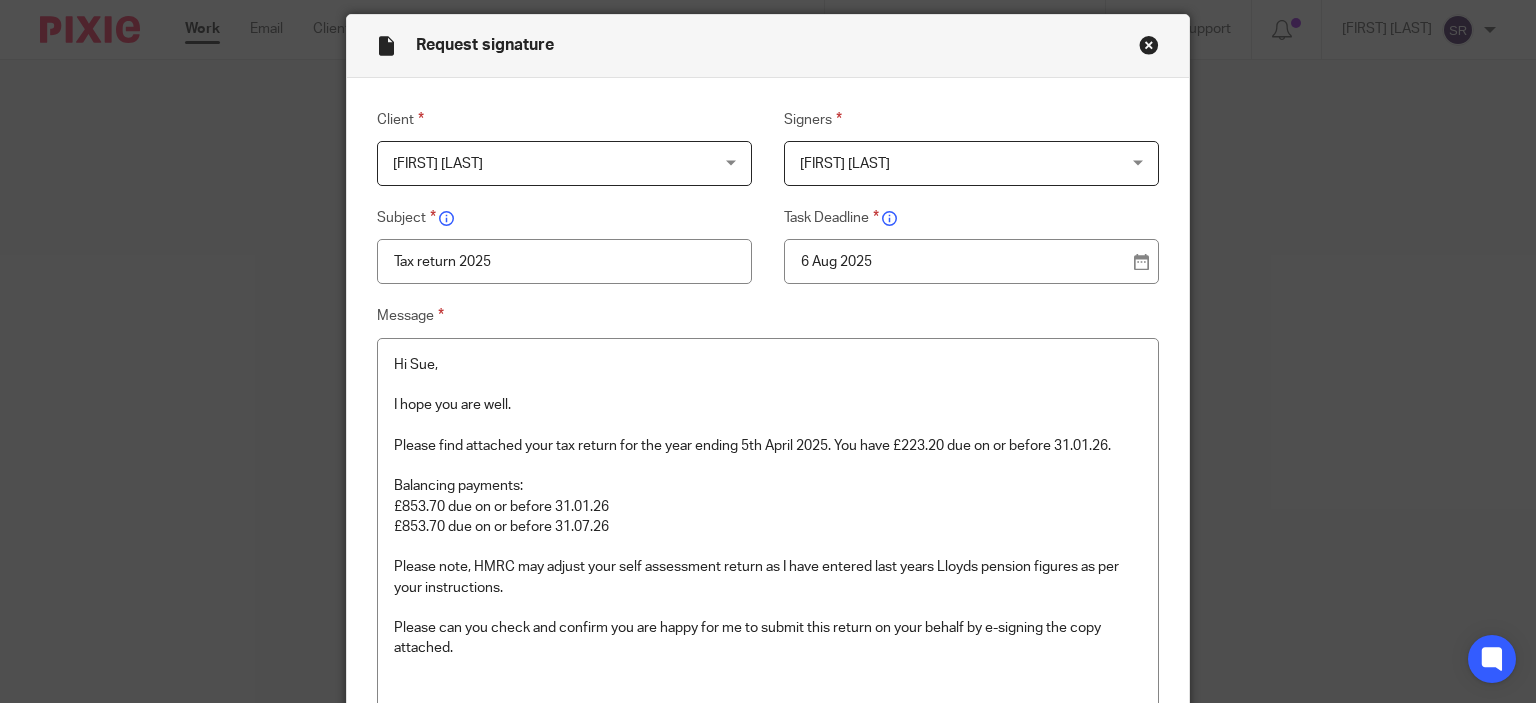 scroll, scrollTop: 0, scrollLeft: 0, axis: both 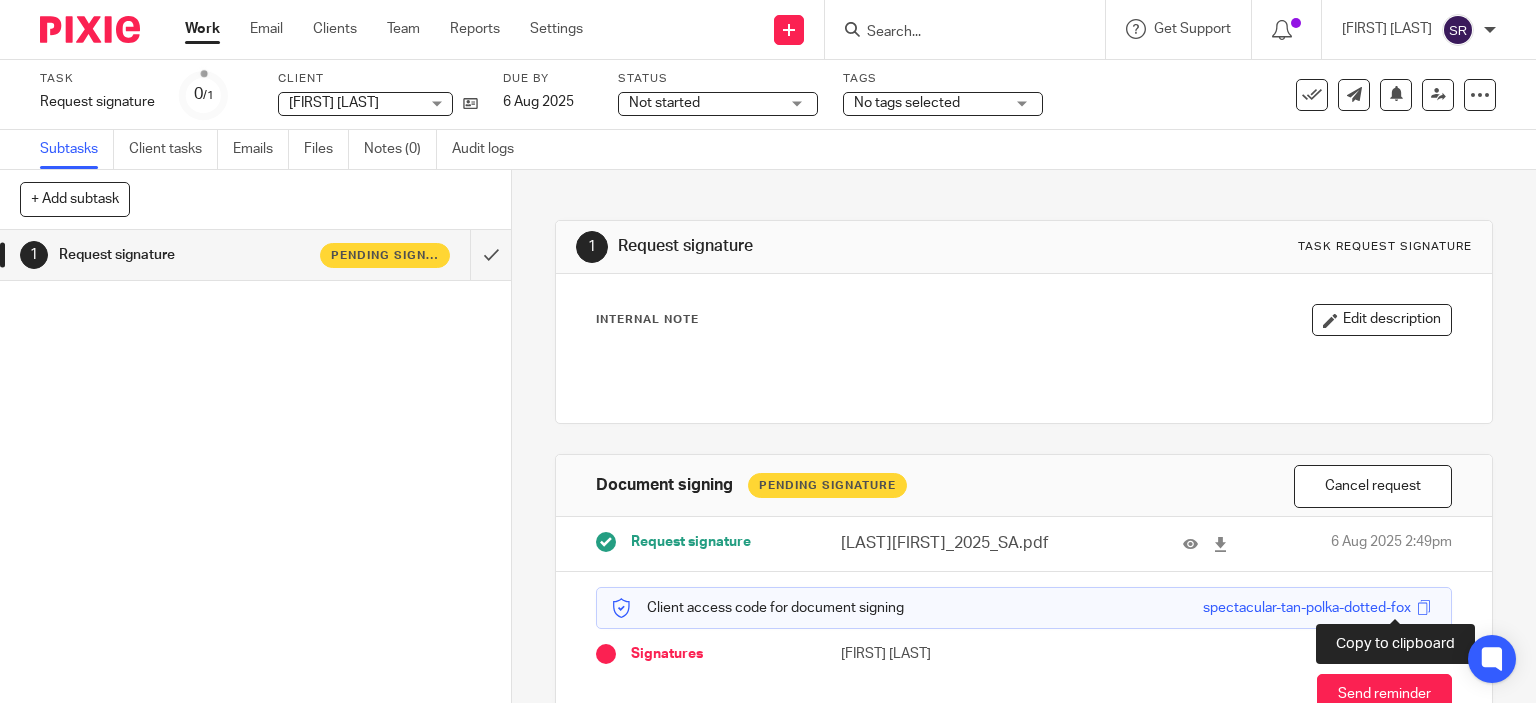 click at bounding box center (1423, 607) 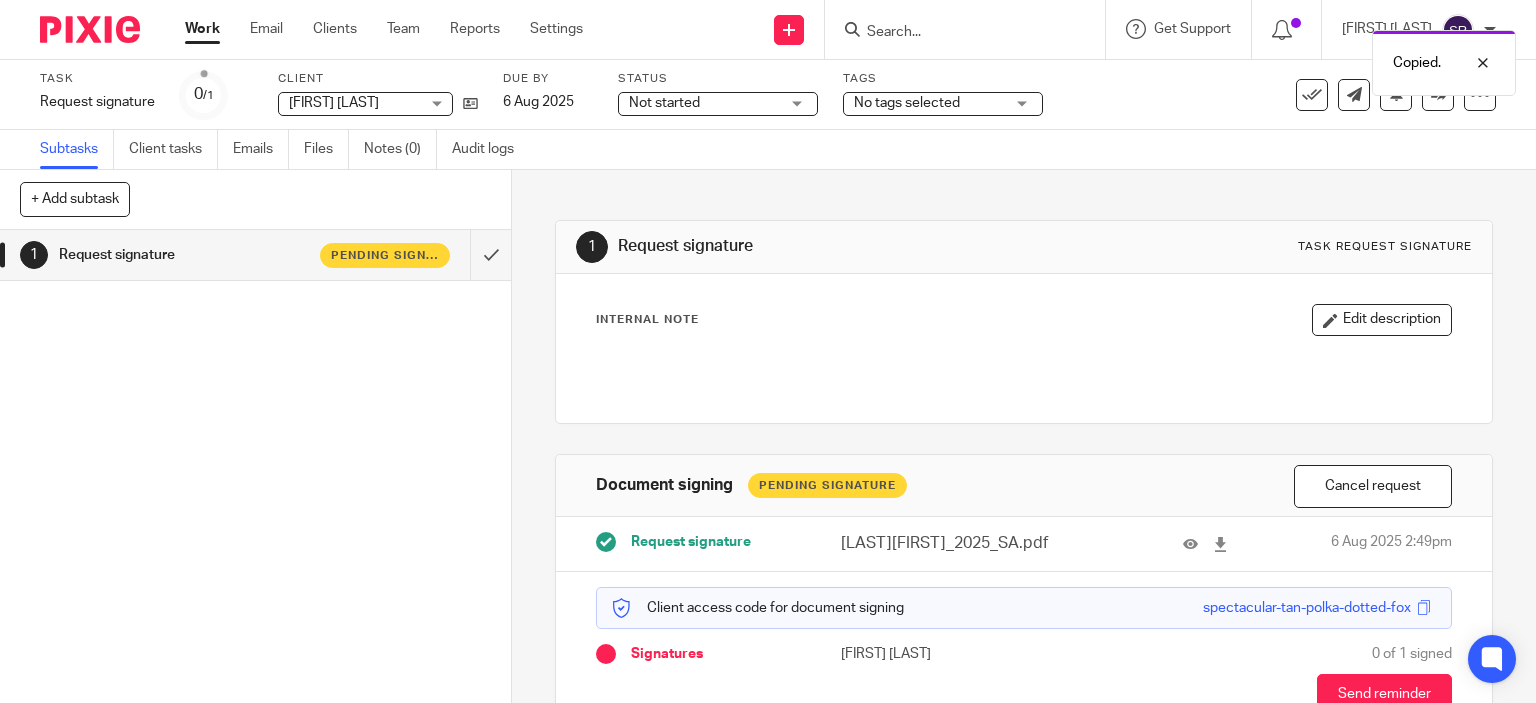 click on "Copied." at bounding box center (1142, 58) 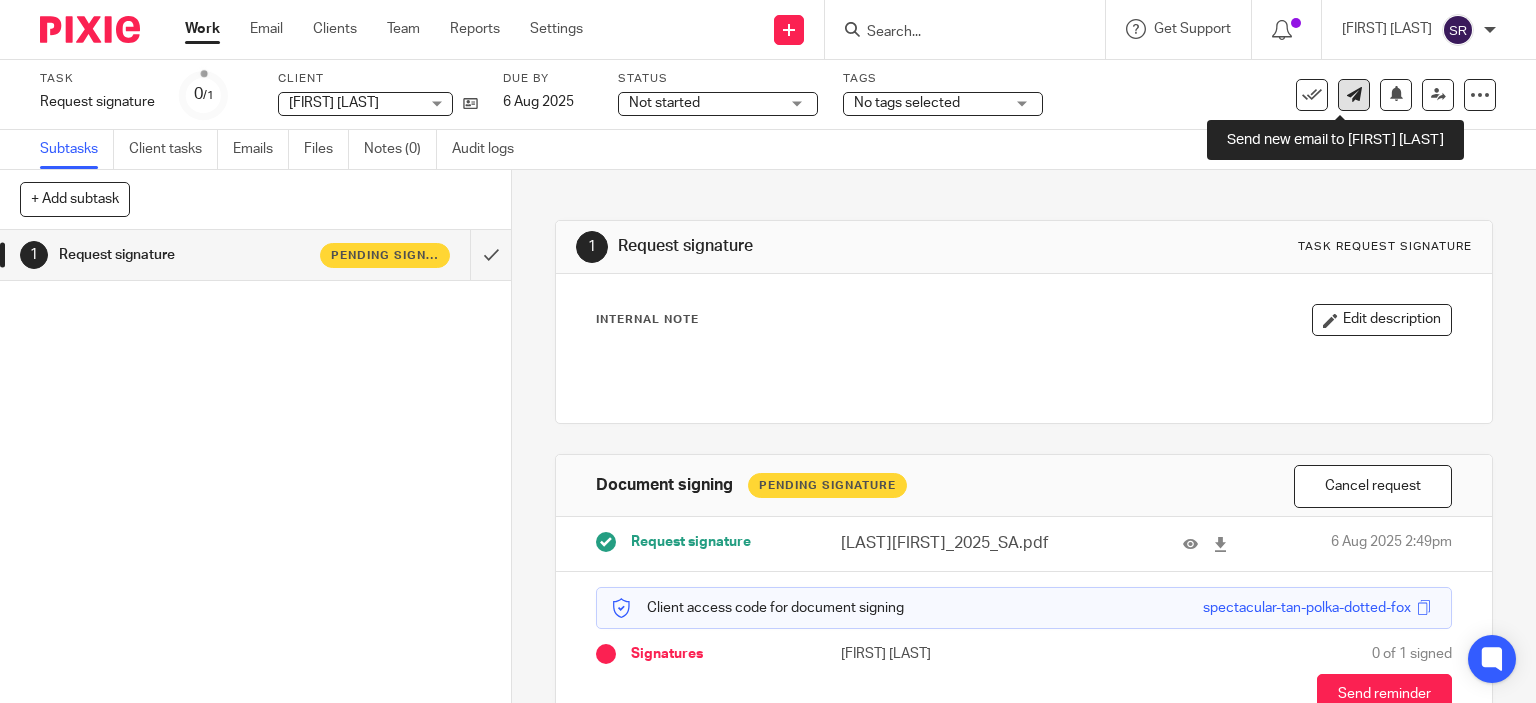 click at bounding box center (1354, 94) 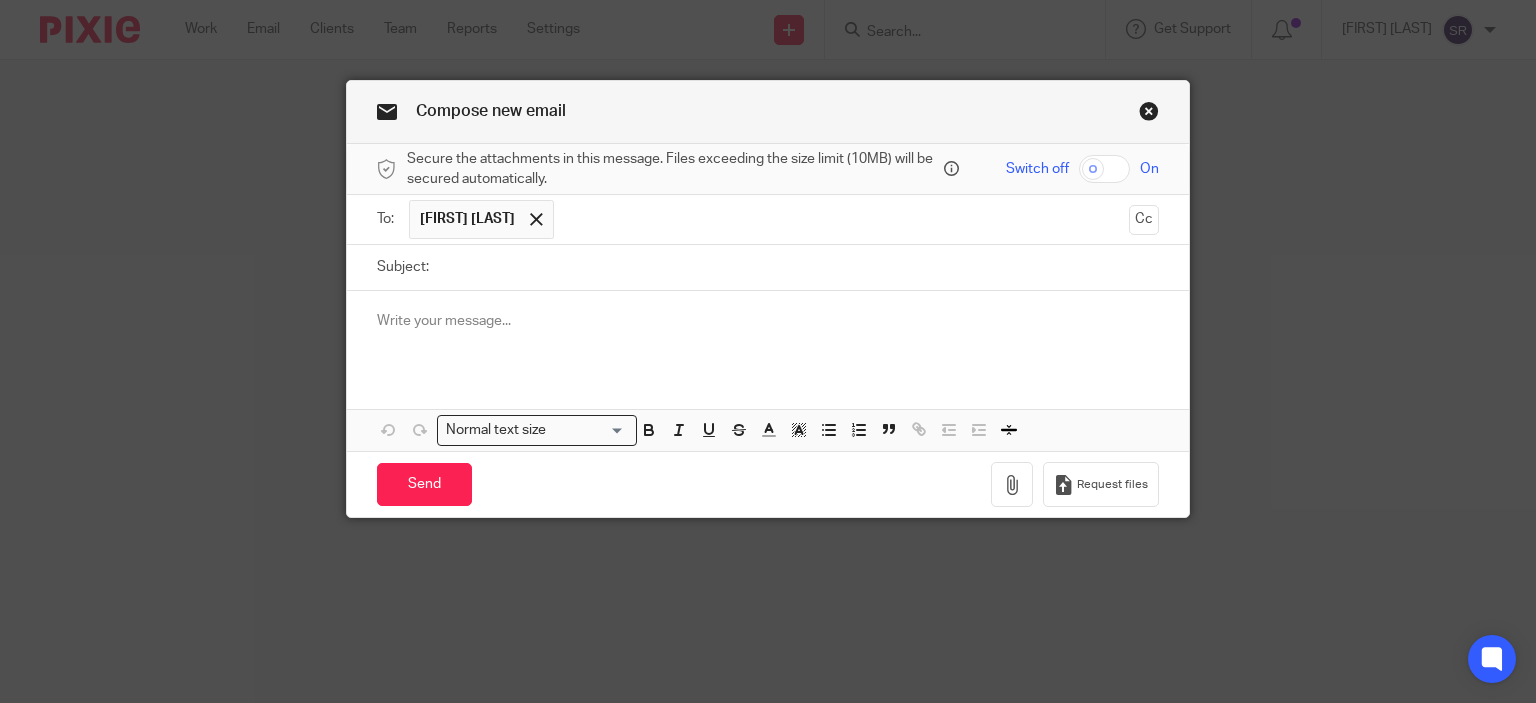 scroll, scrollTop: 0, scrollLeft: 0, axis: both 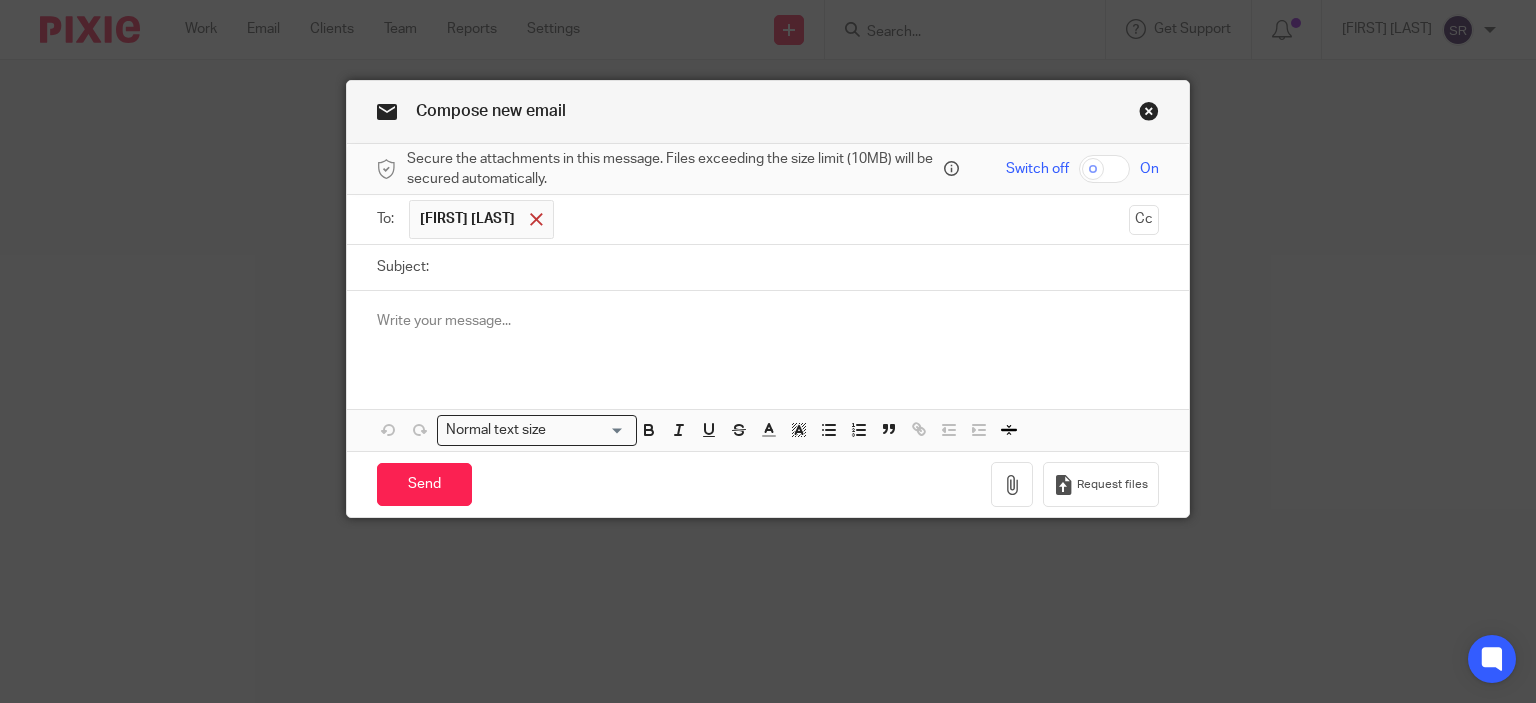 click at bounding box center (536, 220) 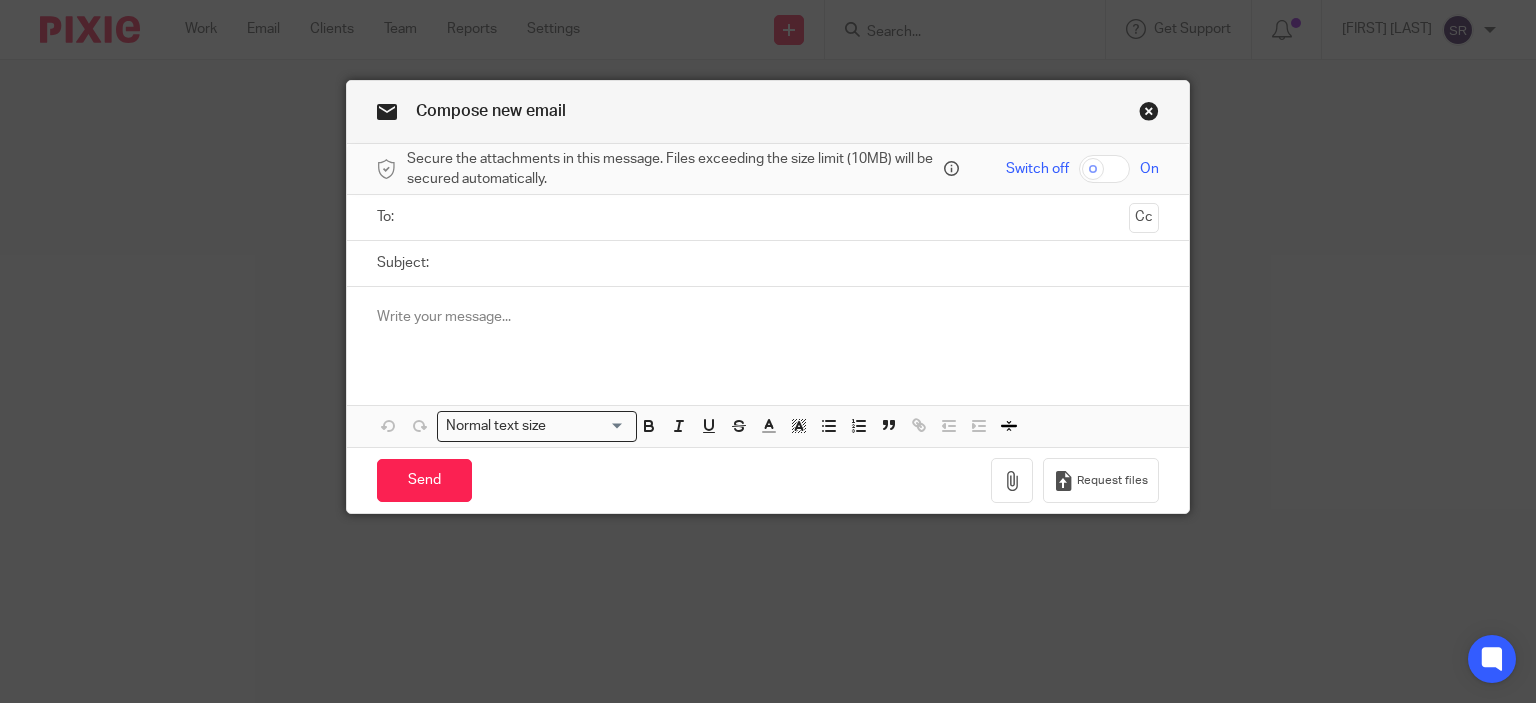 click at bounding box center (1149, 114) 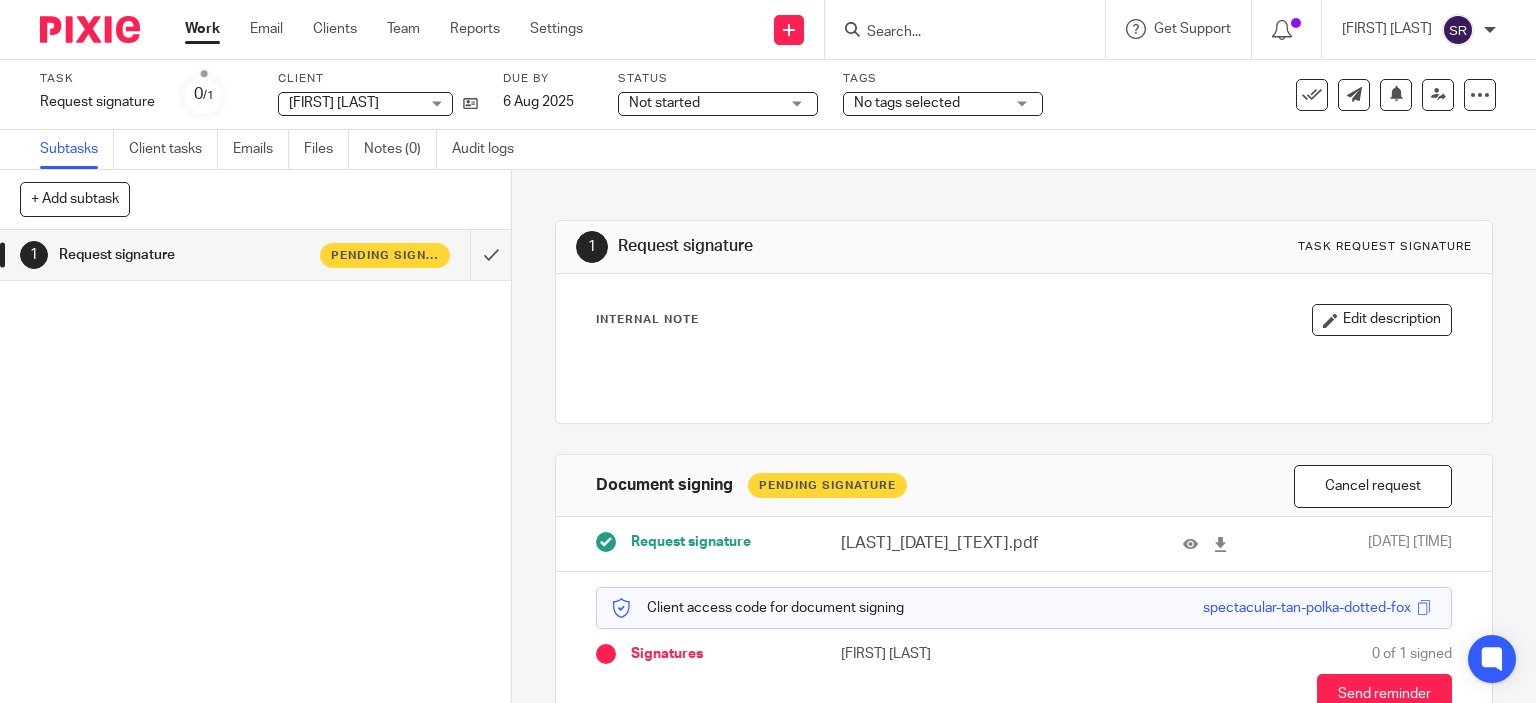 click on "Clients" at bounding box center [335, 29] 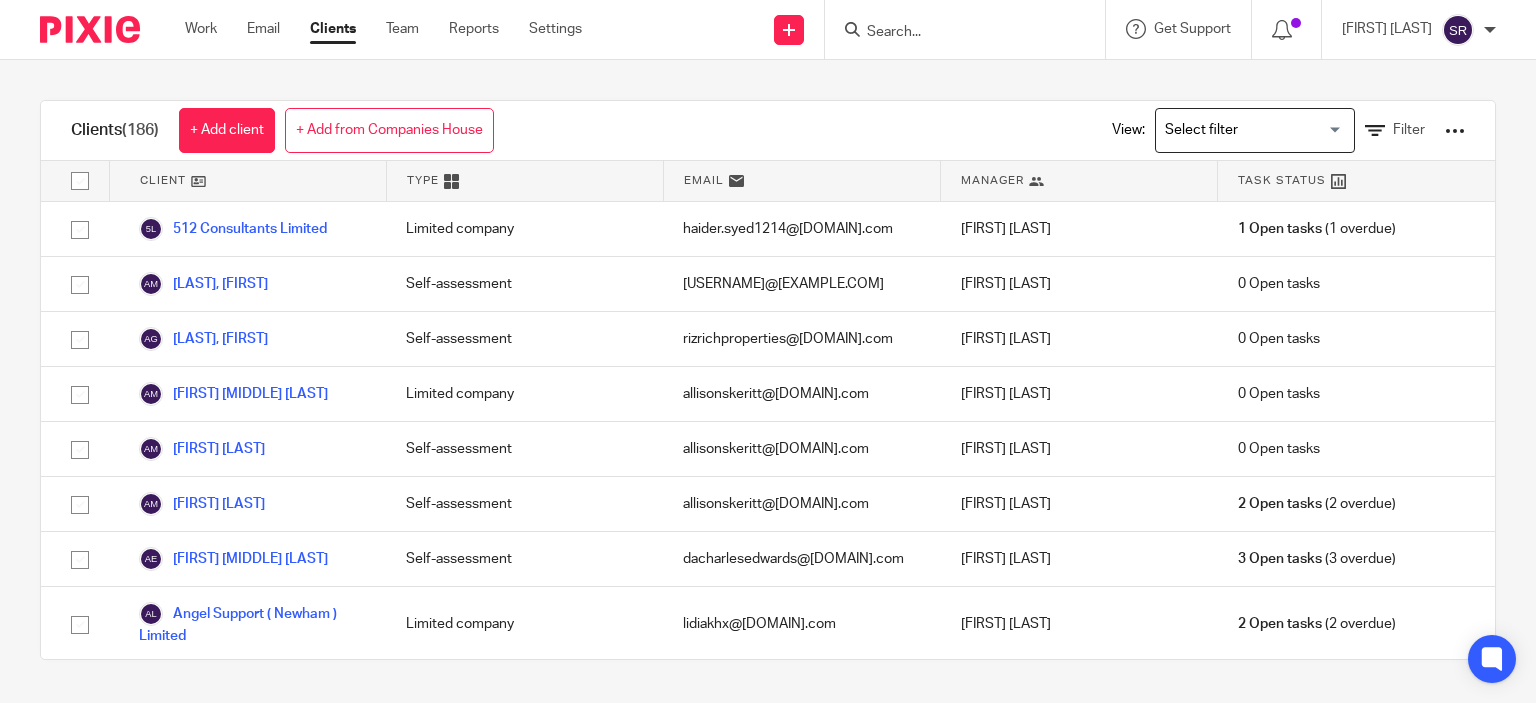 scroll, scrollTop: 0, scrollLeft: 0, axis: both 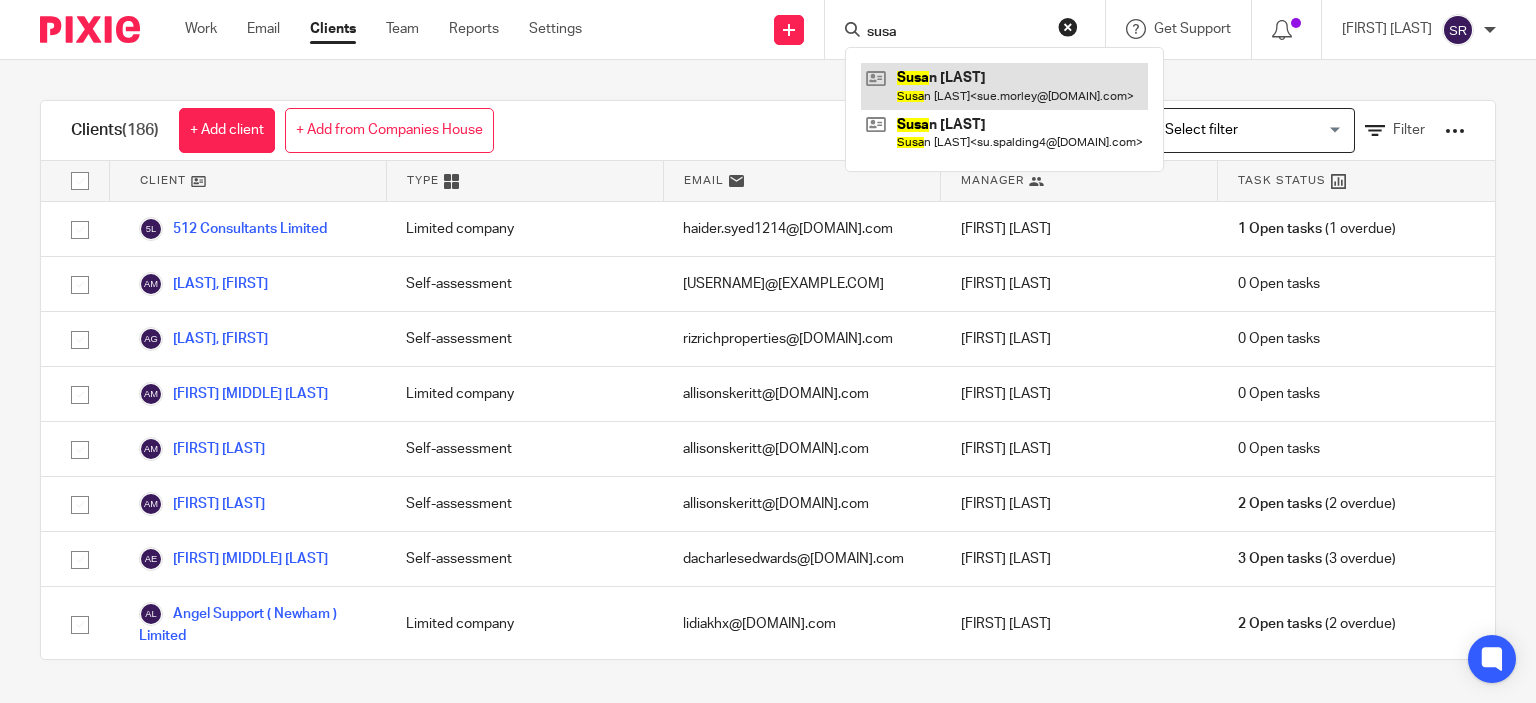 type on "susa" 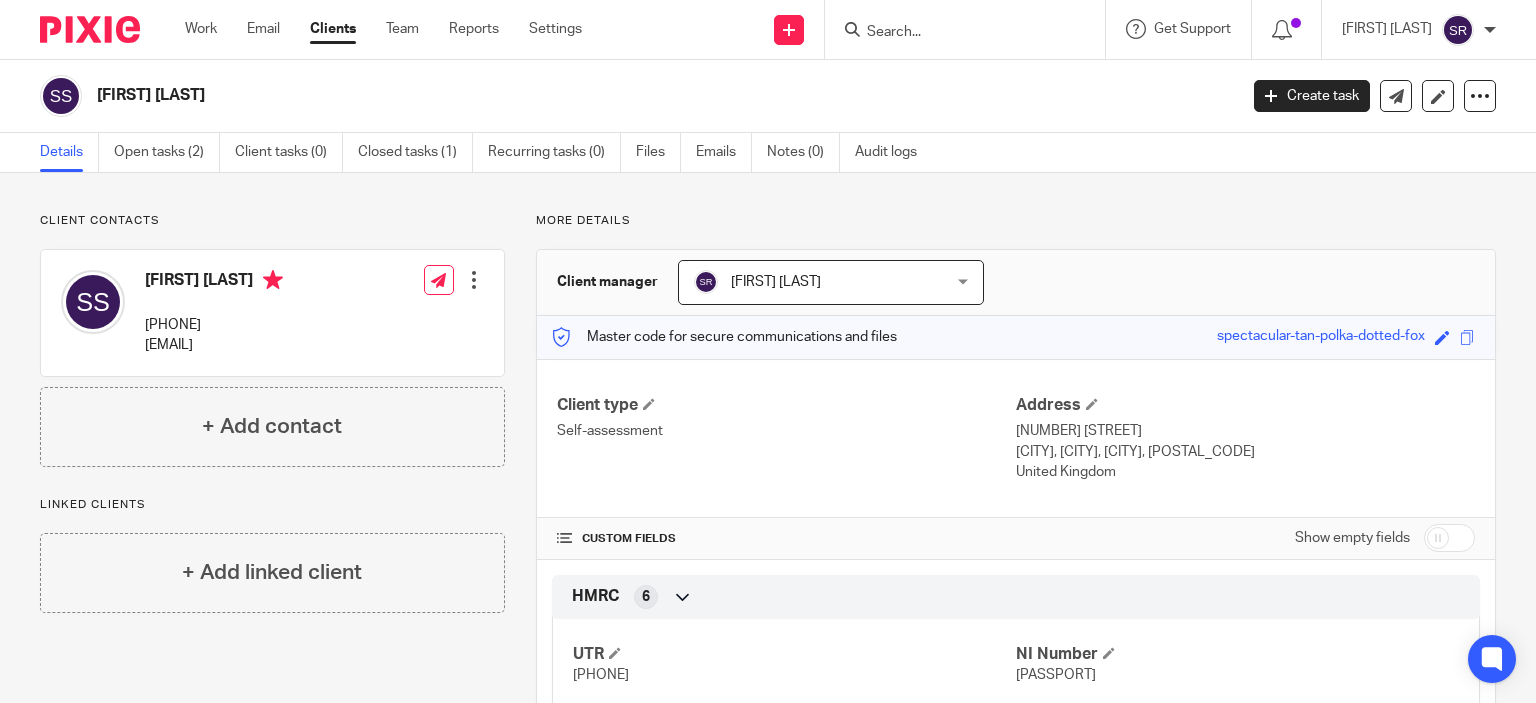 scroll, scrollTop: 0, scrollLeft: 0, axis: both 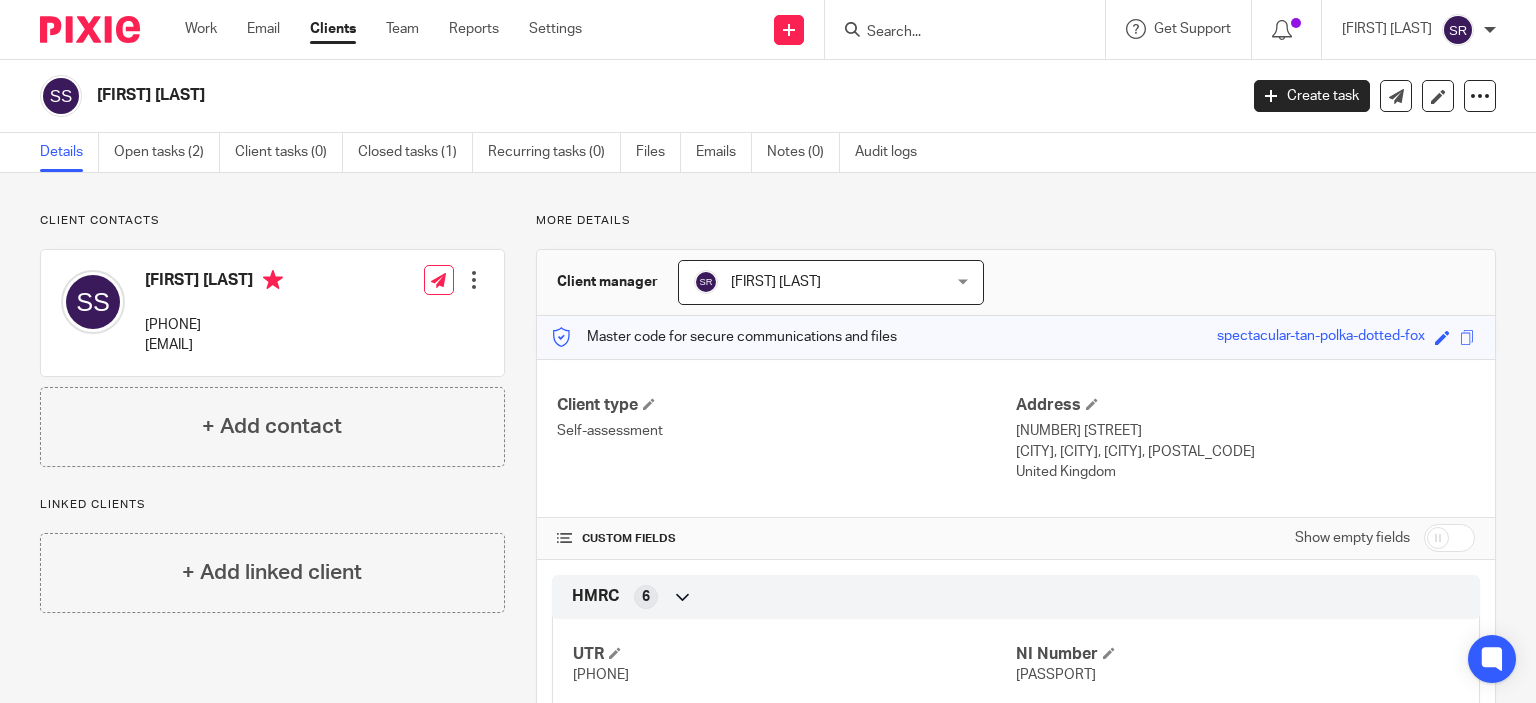 click on "su.spalding4@gmail.com" at bounding box center [214, 345] 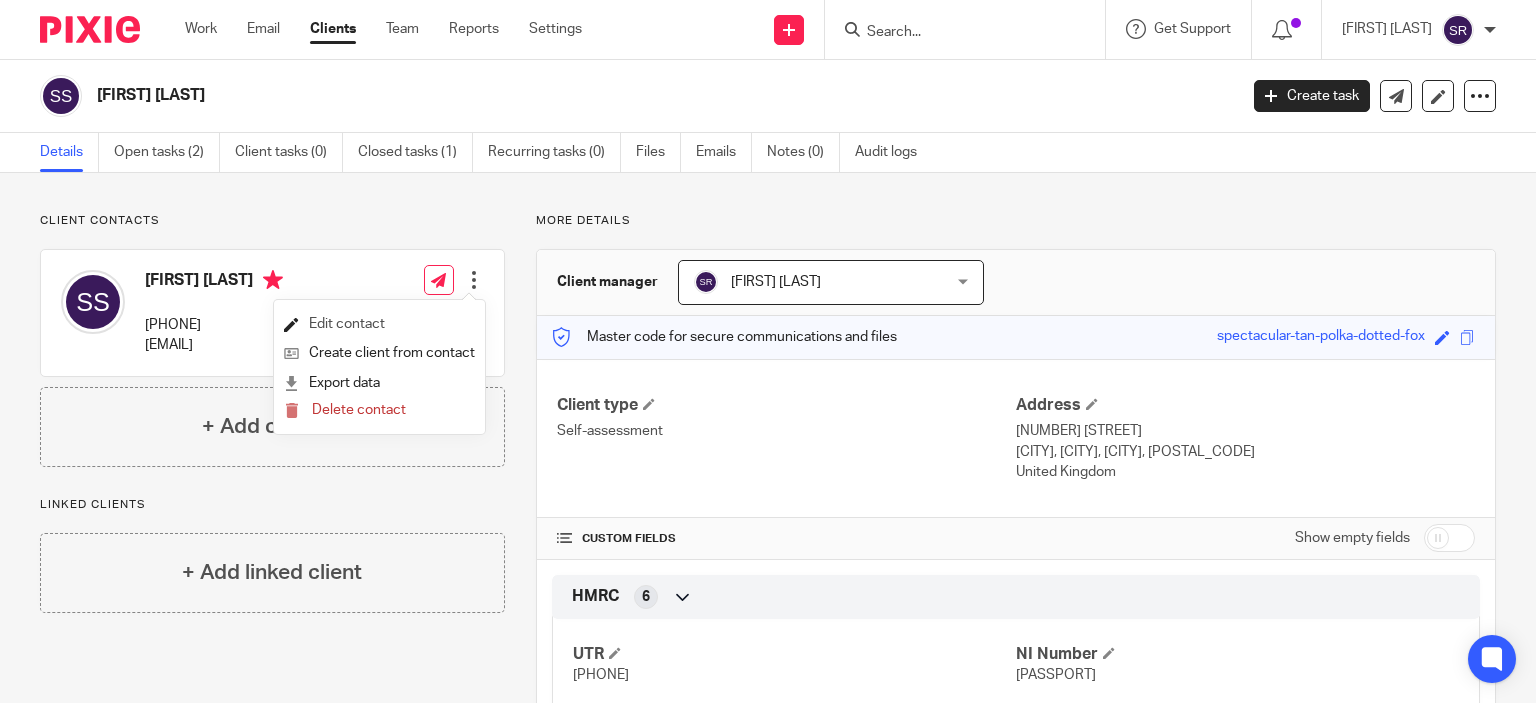 click on "Edit contact" at bounding box center (379, 324) 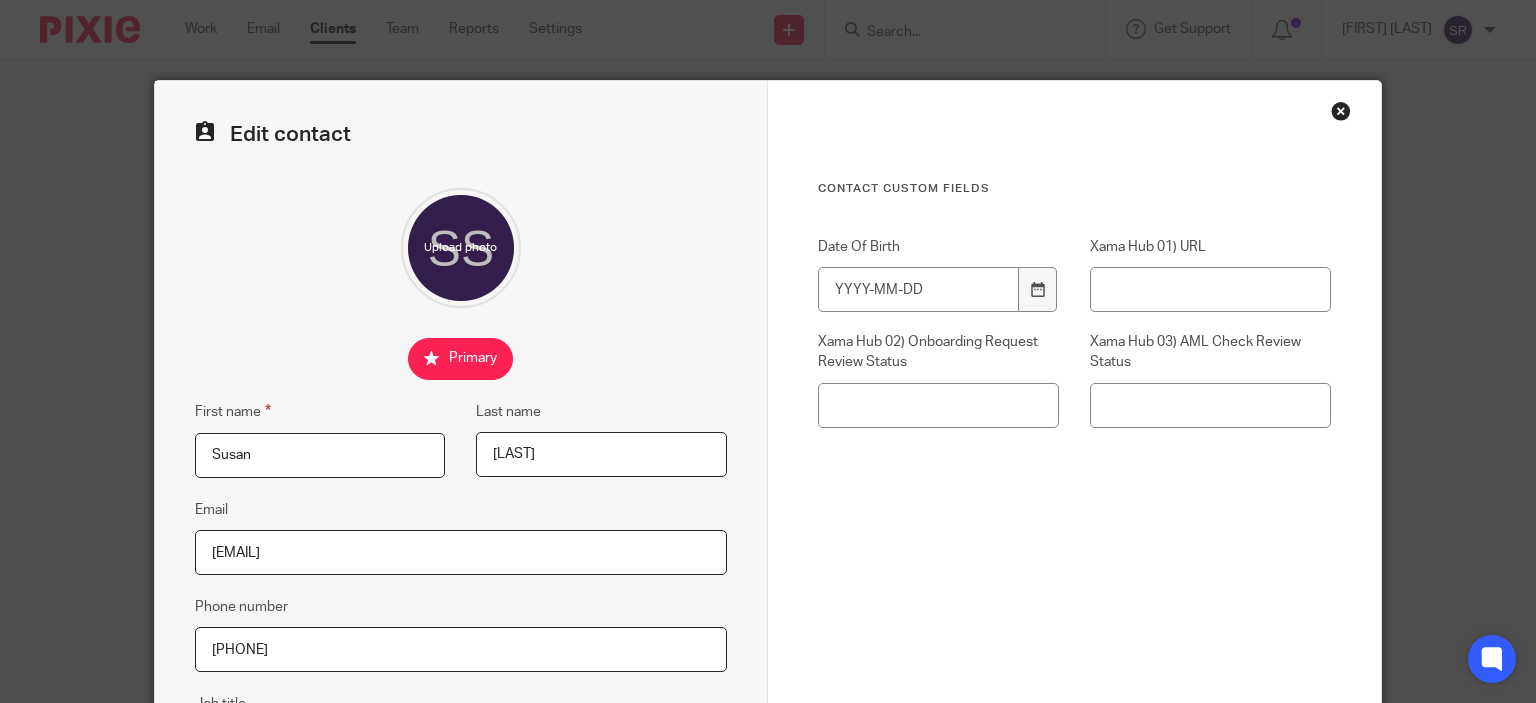 scroll, scrollTop: 0, scrollLeft: 0, axis: both 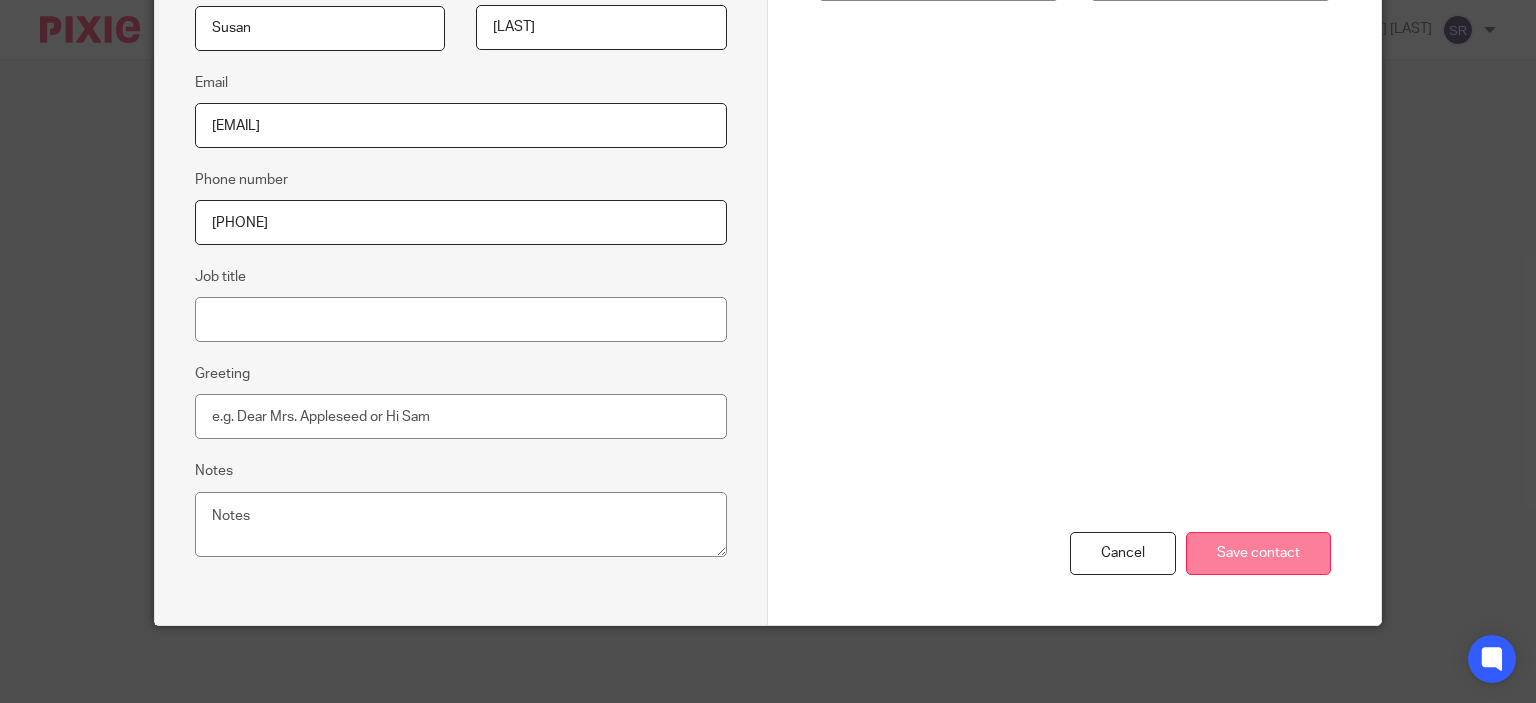 type on "[EMAIL]" 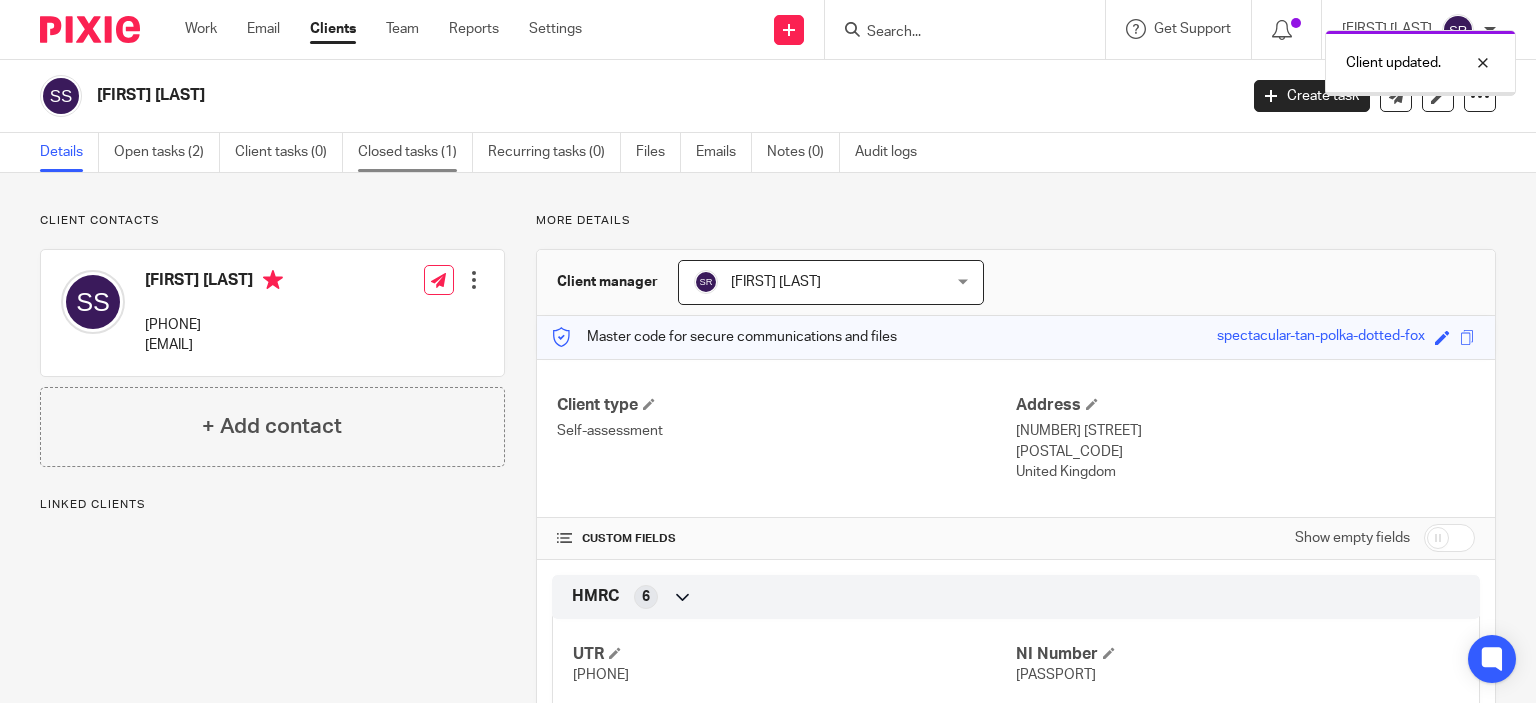 scroll, scrollTop: 0, scrollLeft: 0, axis: both 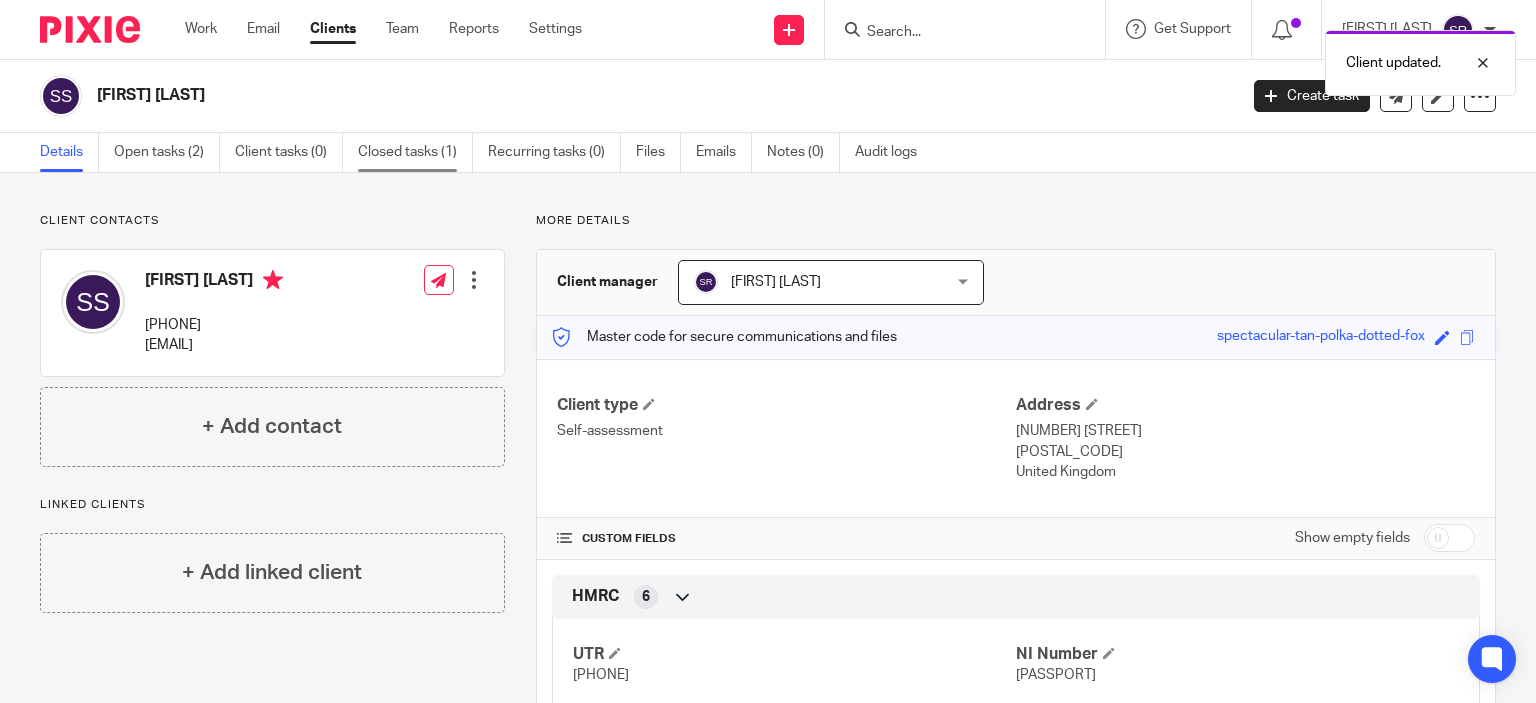click on "Closed tasks (1)" at bounding box center (415, 152) 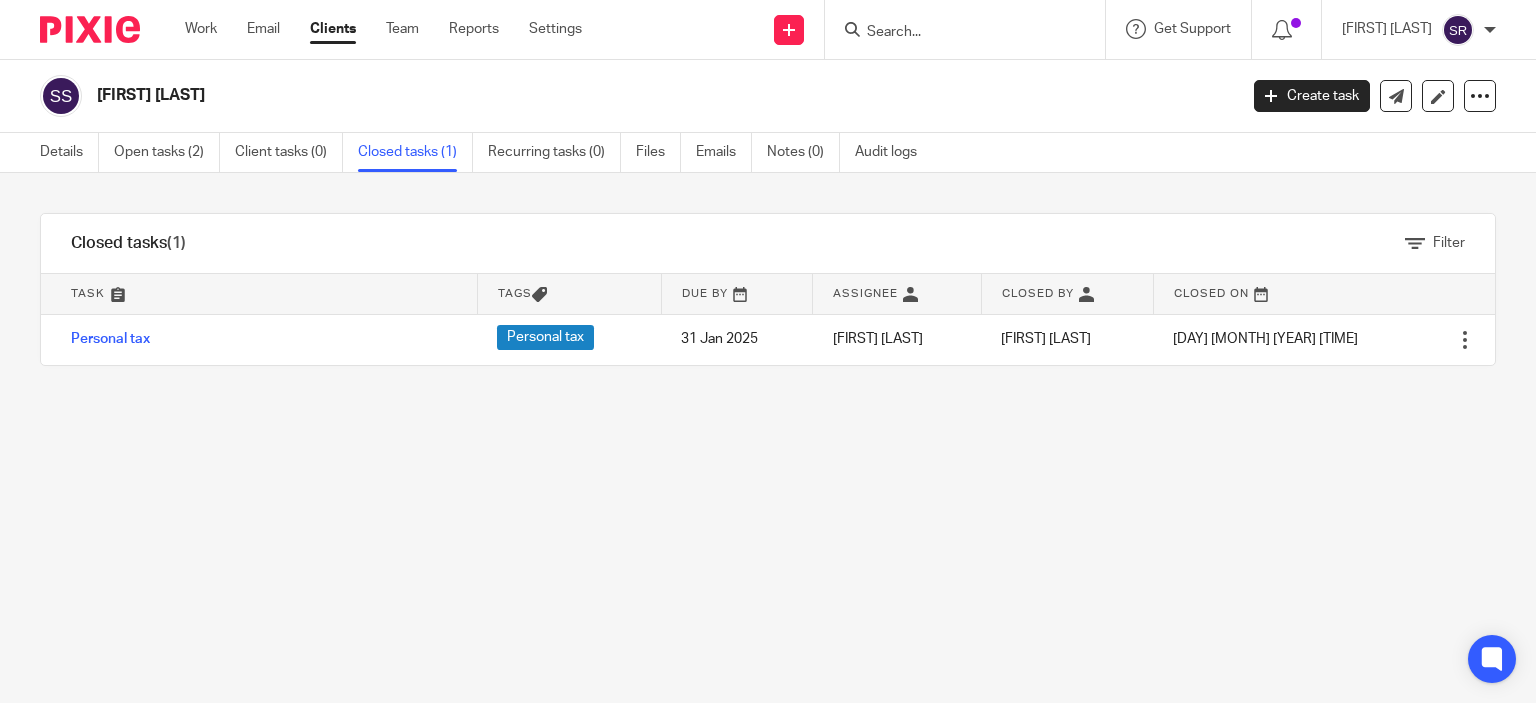scroll, scrollTop: 0, scrollLeft: 0, axis: both 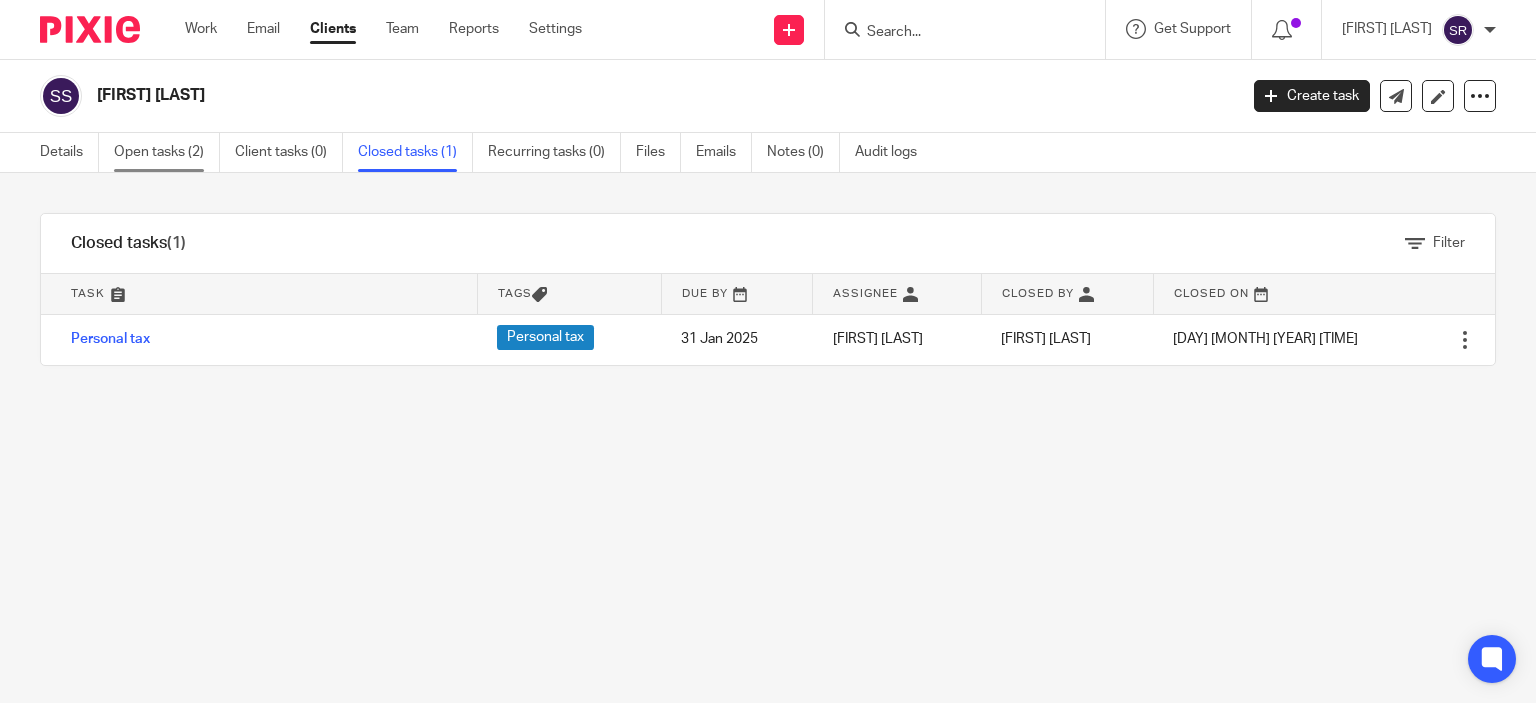 click on "Open tasks (2)" at bounding box center [167, 152] 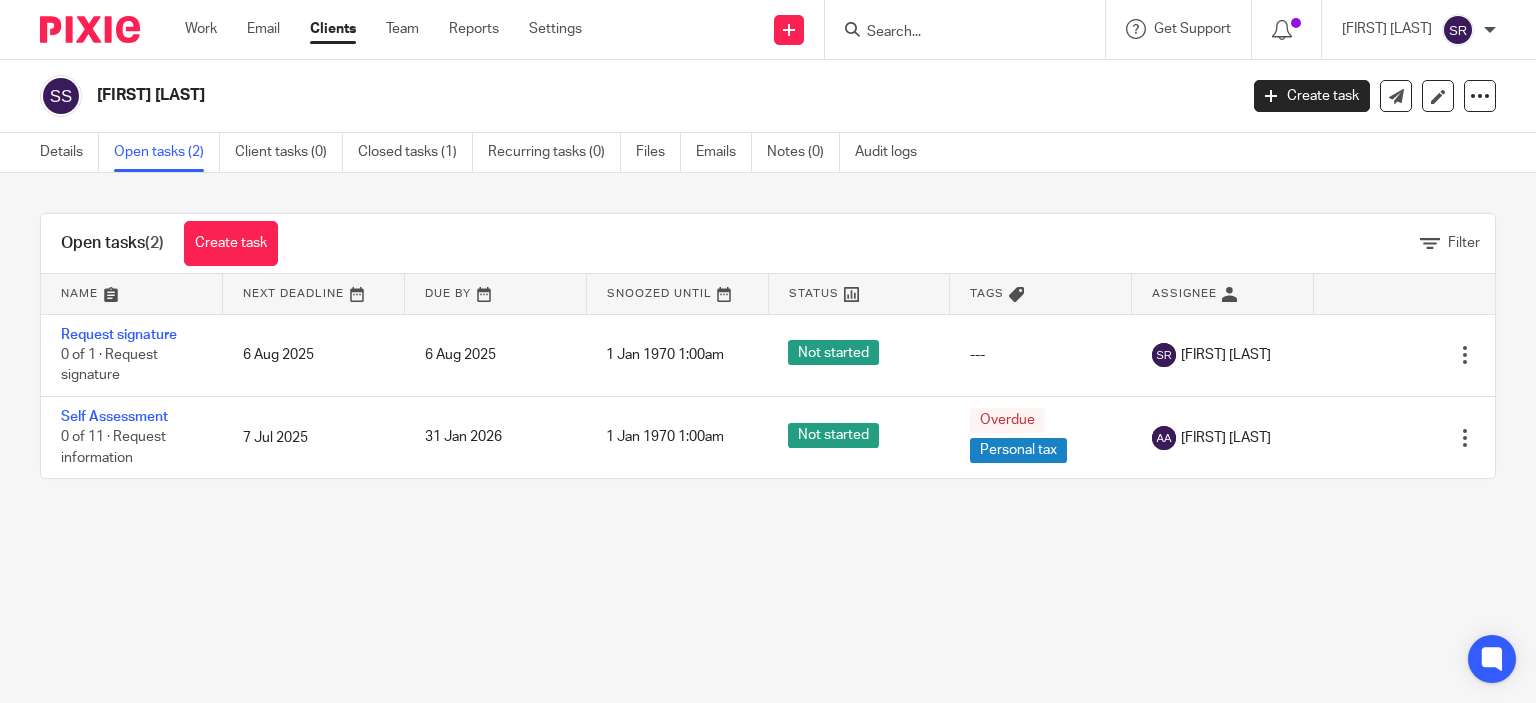 scroll, scrollTop: 0, scrollLeft: 0, axis: both 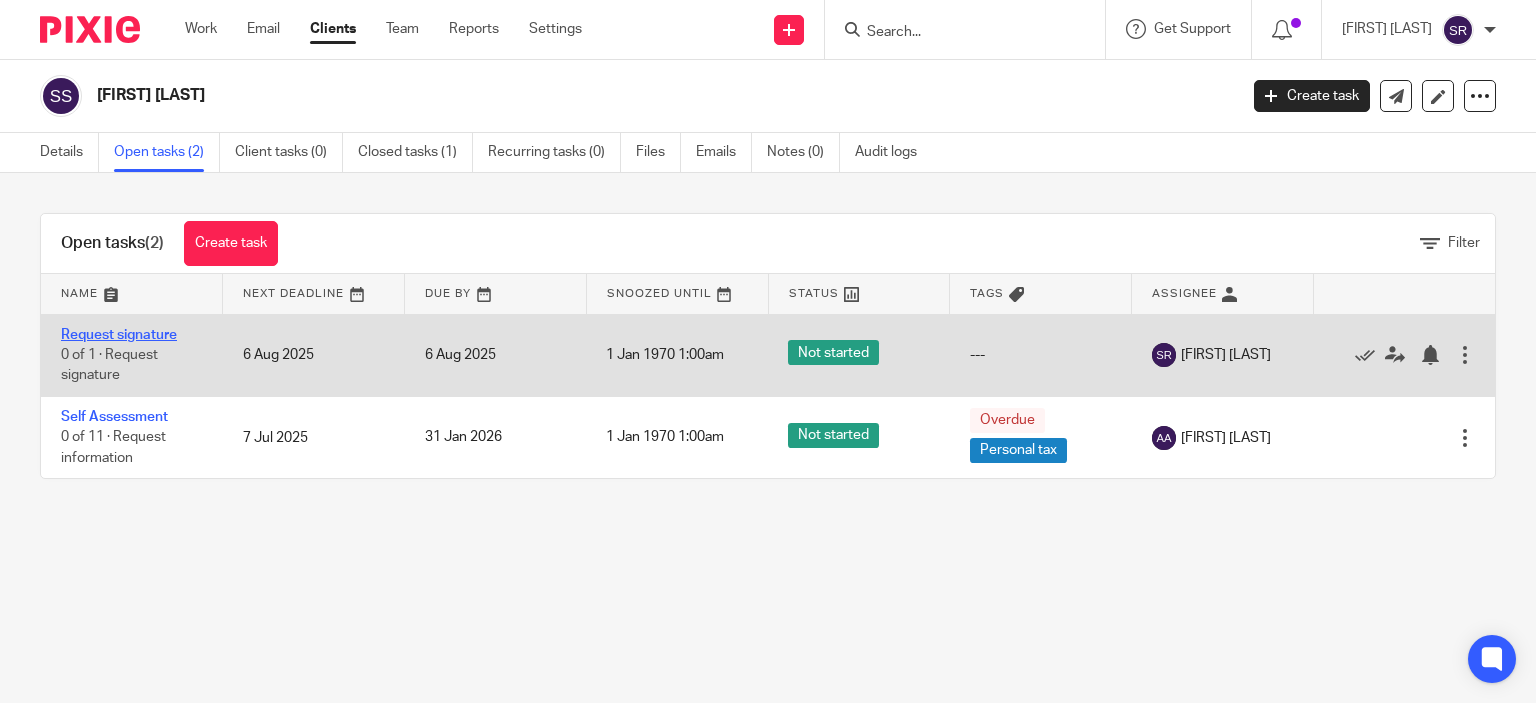 click on "Request signature" at bounding box center (119, 335) 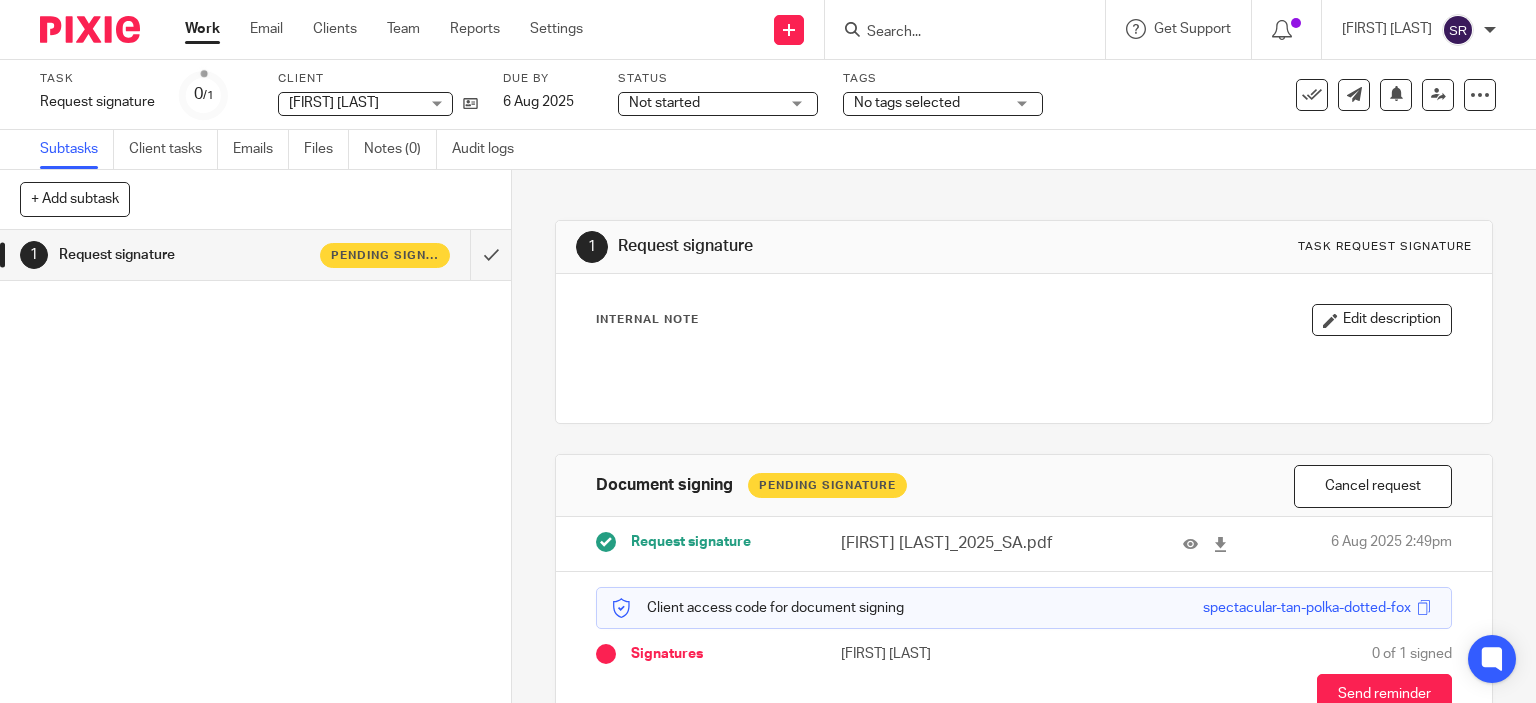 scroll, scrollTop: 0, scrollLeft: 0, axis: both 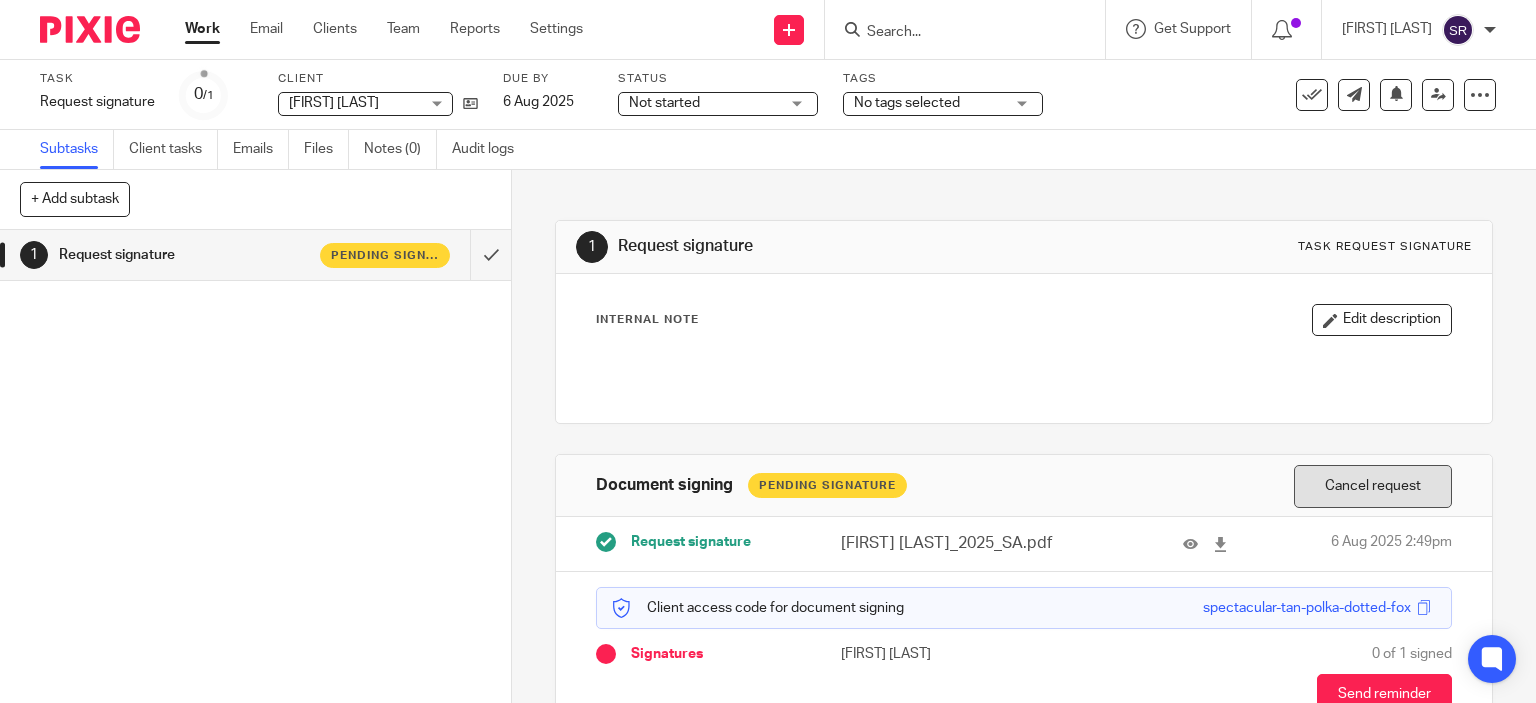 click on "Cancel request" at bounding box center [1373, 486] 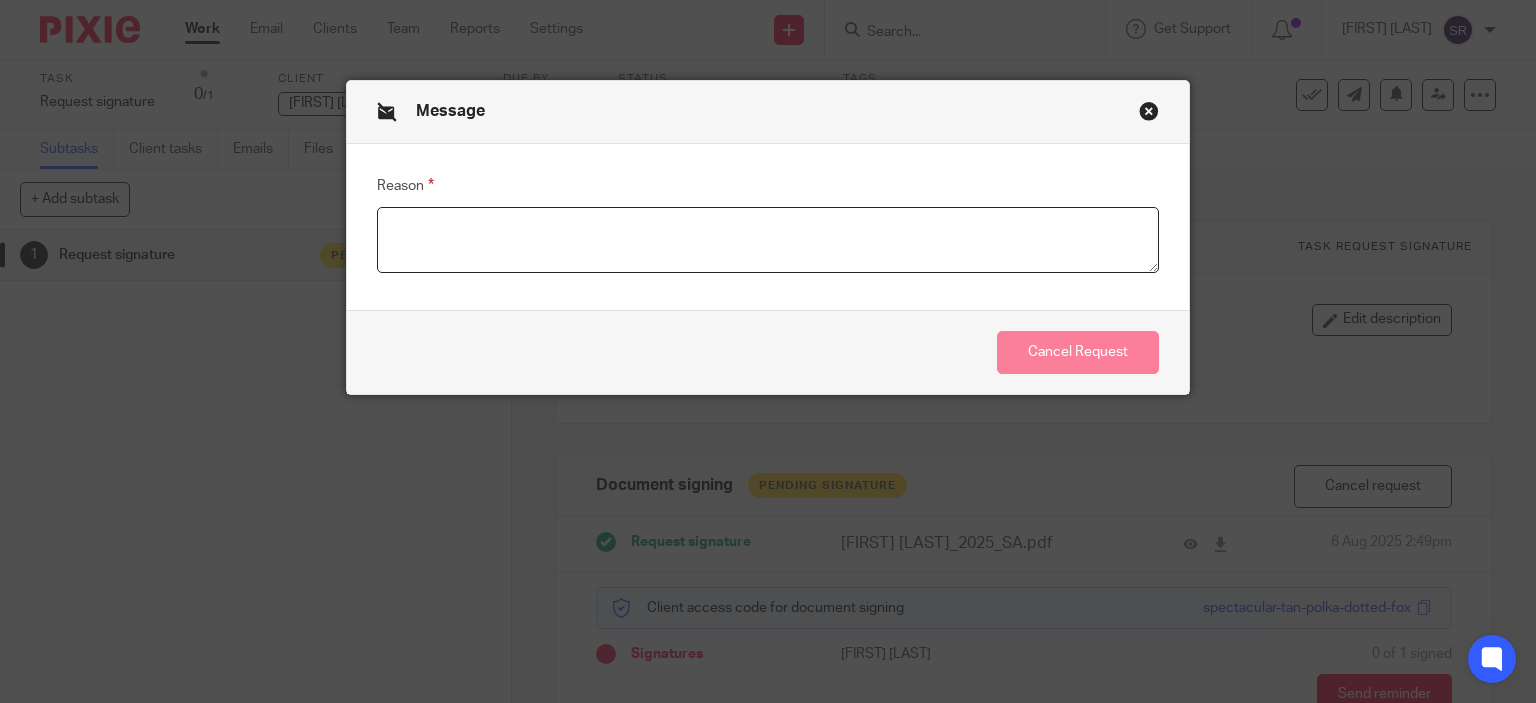 click on "Reason" at bounding box center [768, 240] 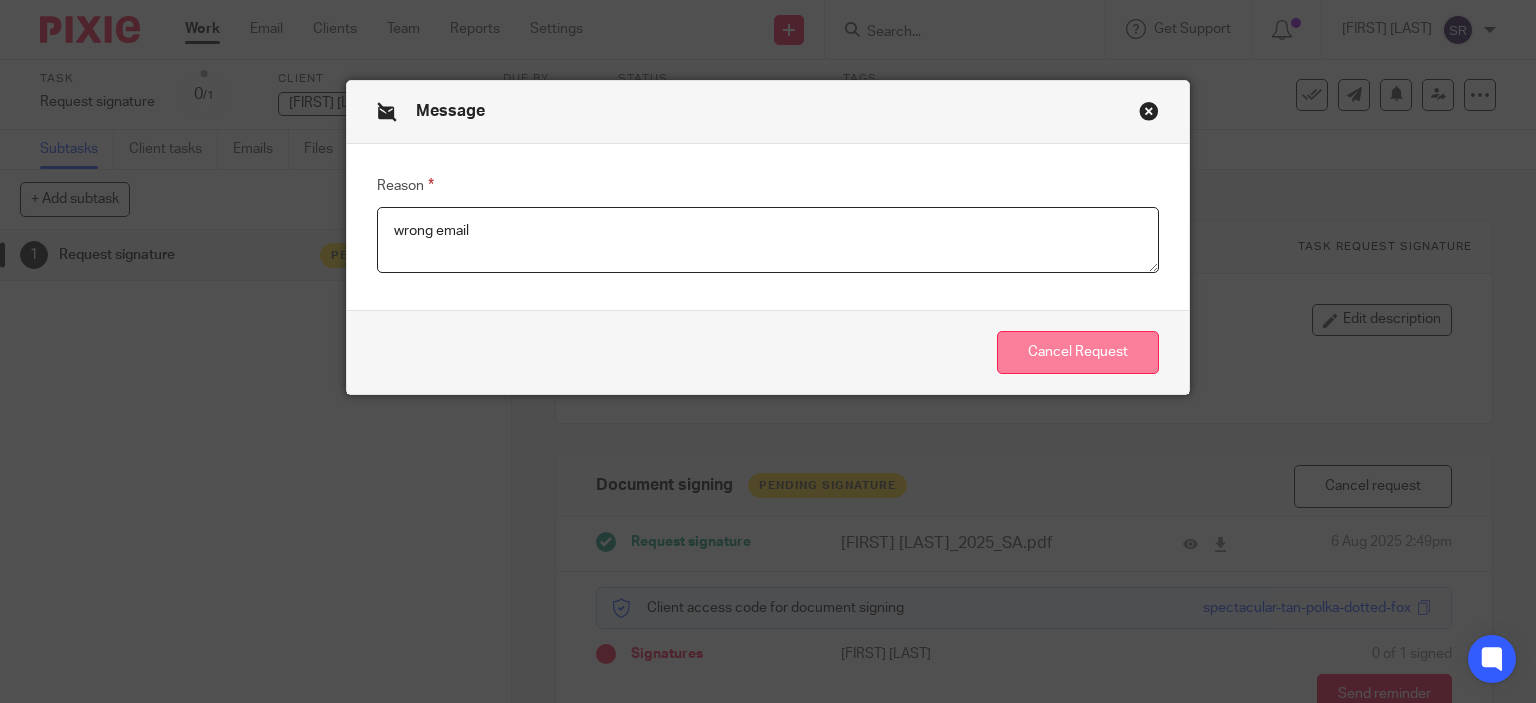 type on "wrong email" 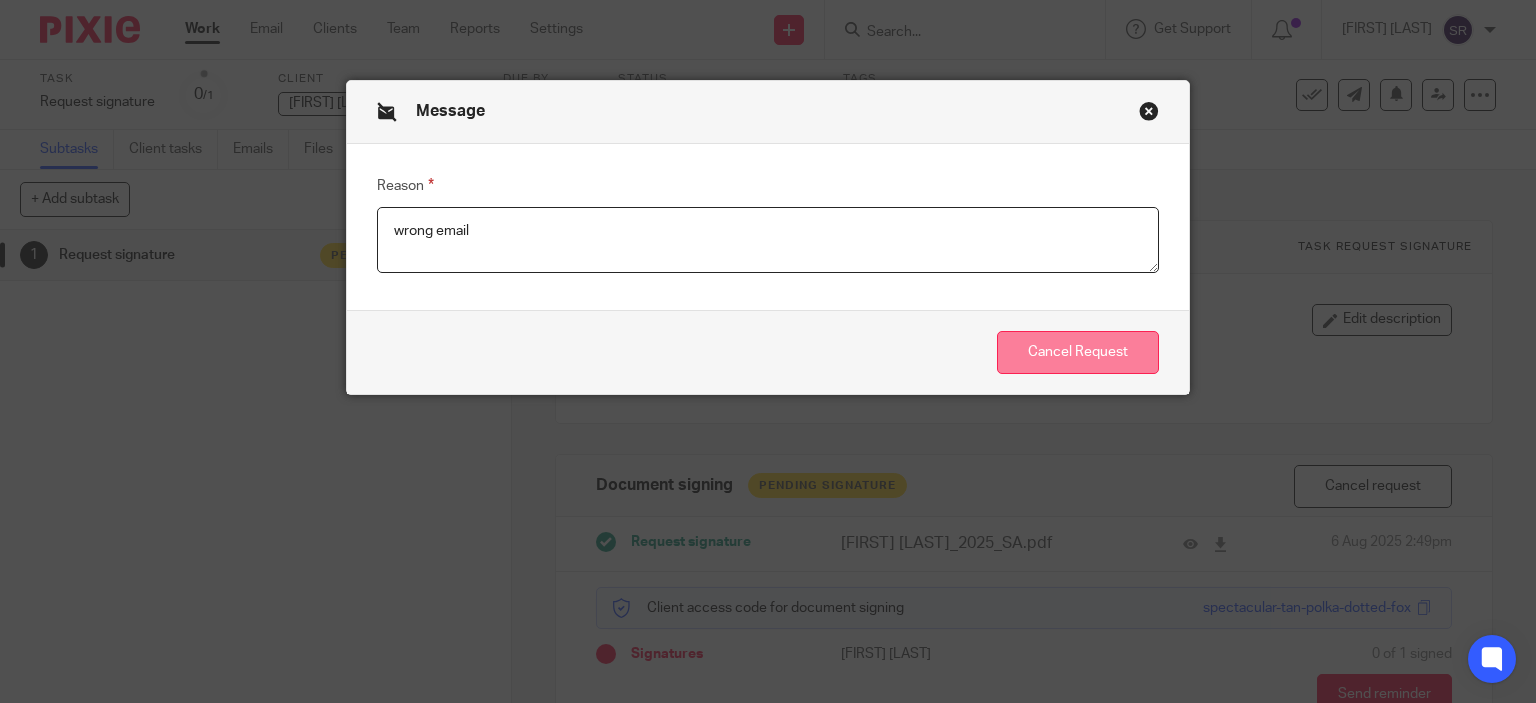 click on "Cancel Request" at bounding box center (1078, 352) 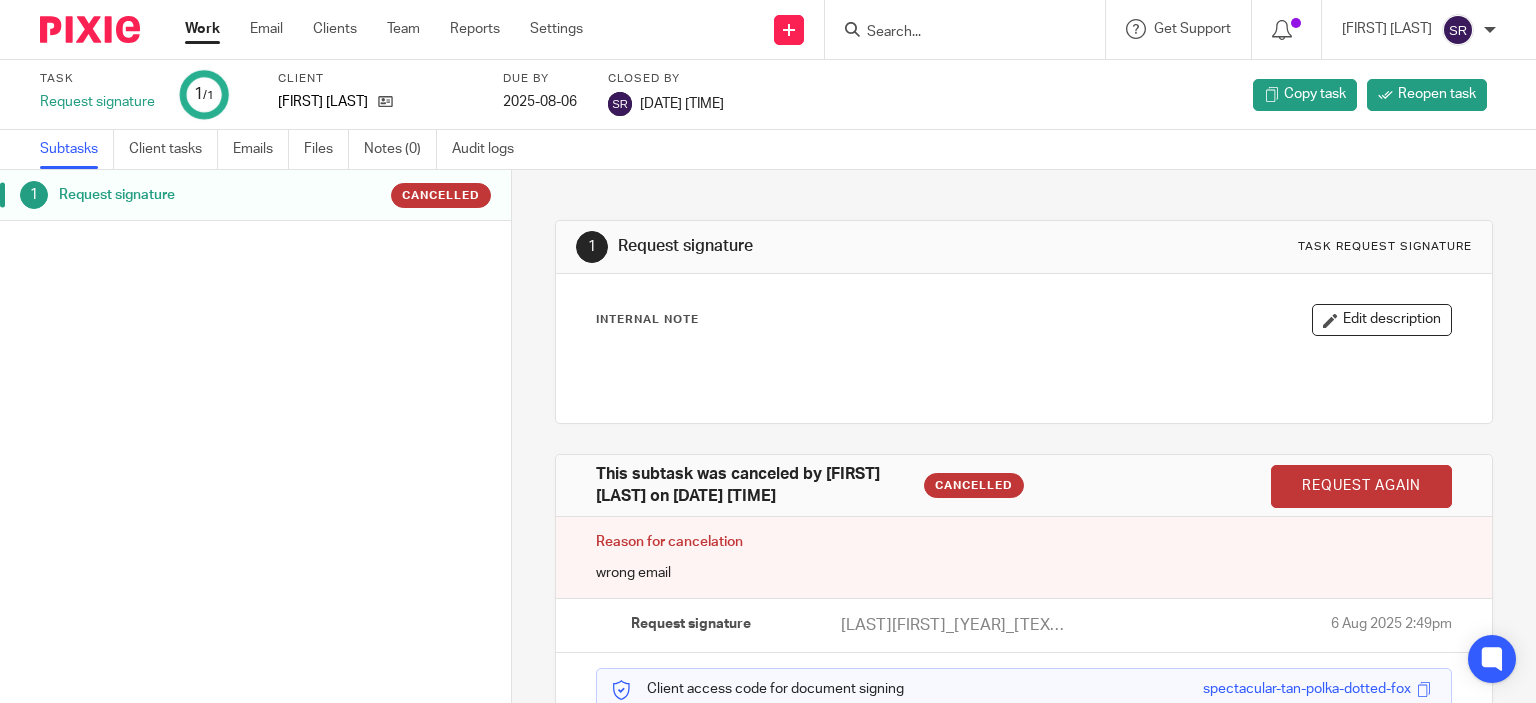 scroll, scrollTop: 0, scrollLeft: 0, axis: both 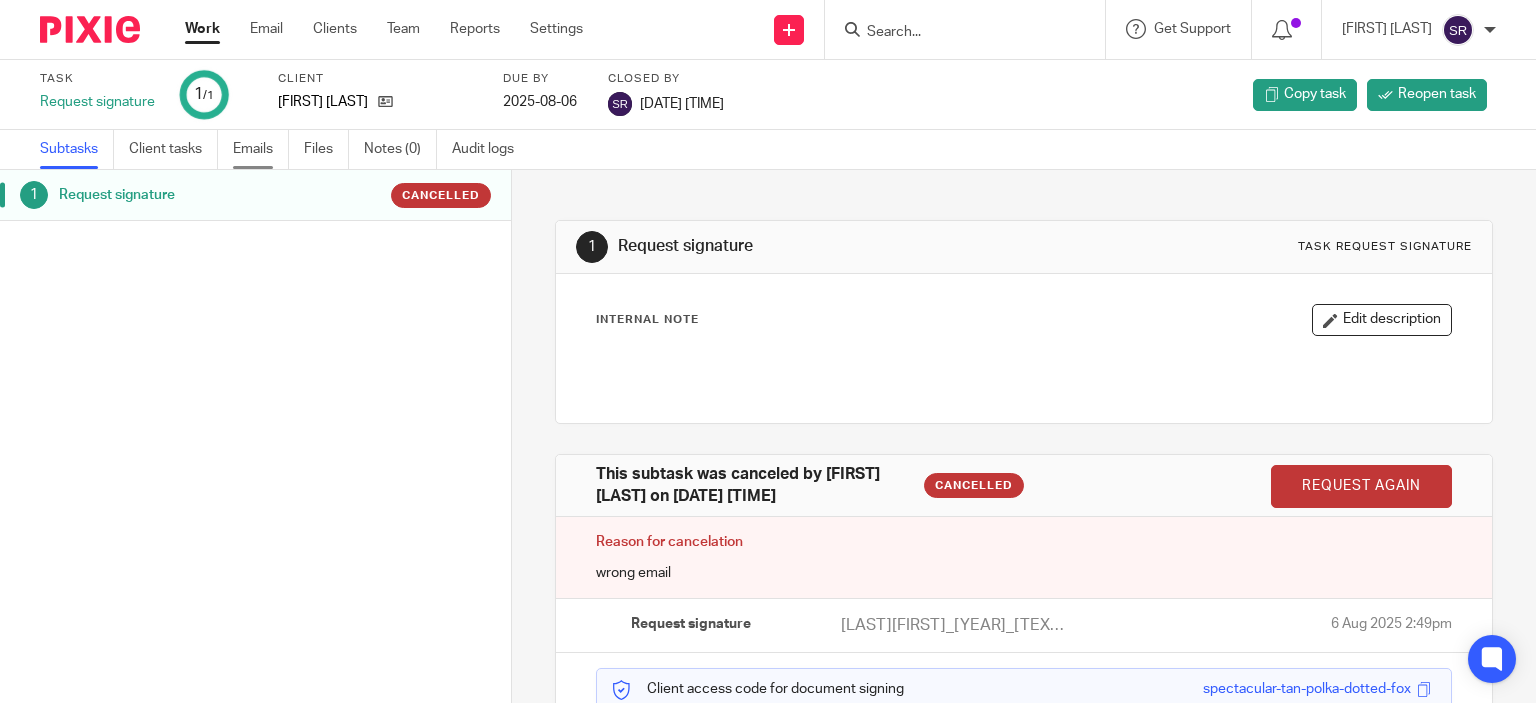 click on "Emails" at bounding box center (261, 149) 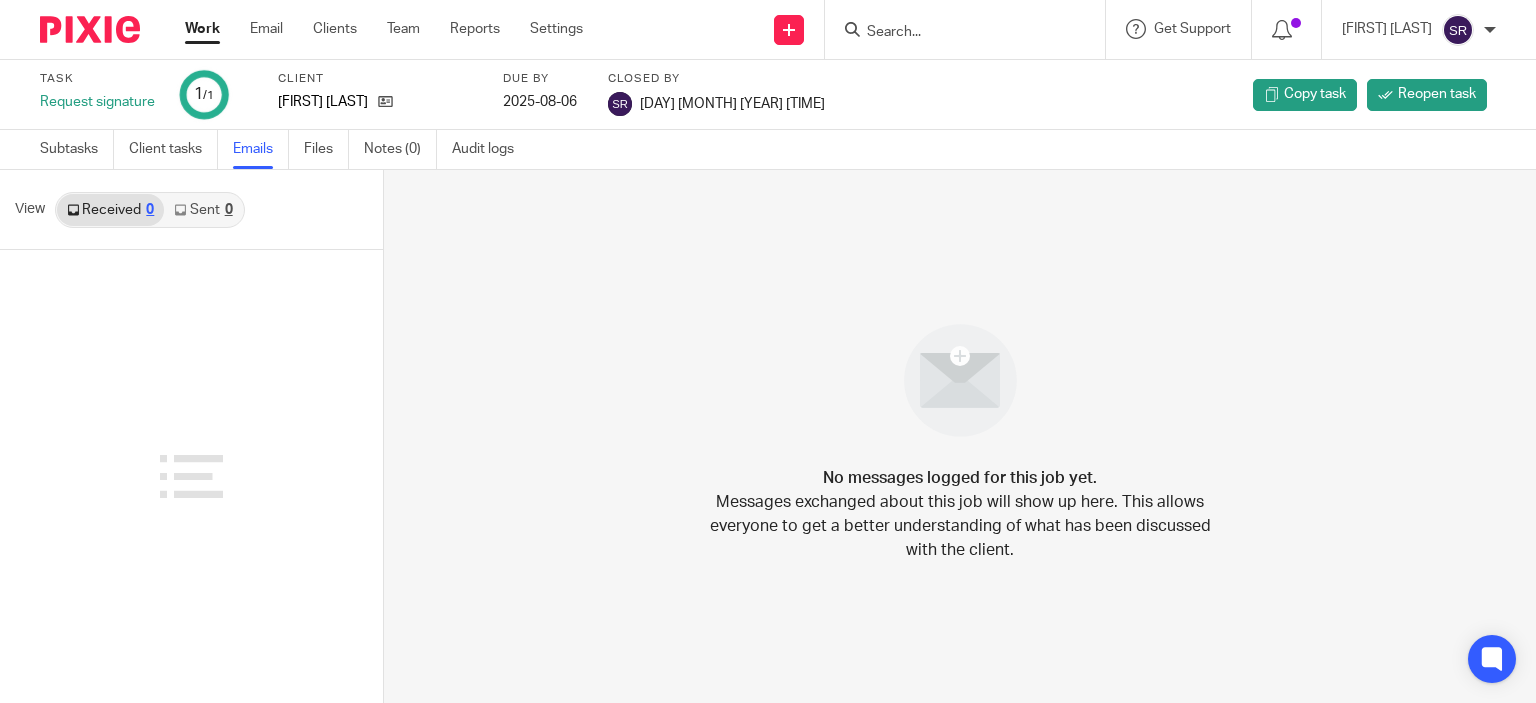 scroll, scrollTop: 0, scrollLeft: 0, axis: both 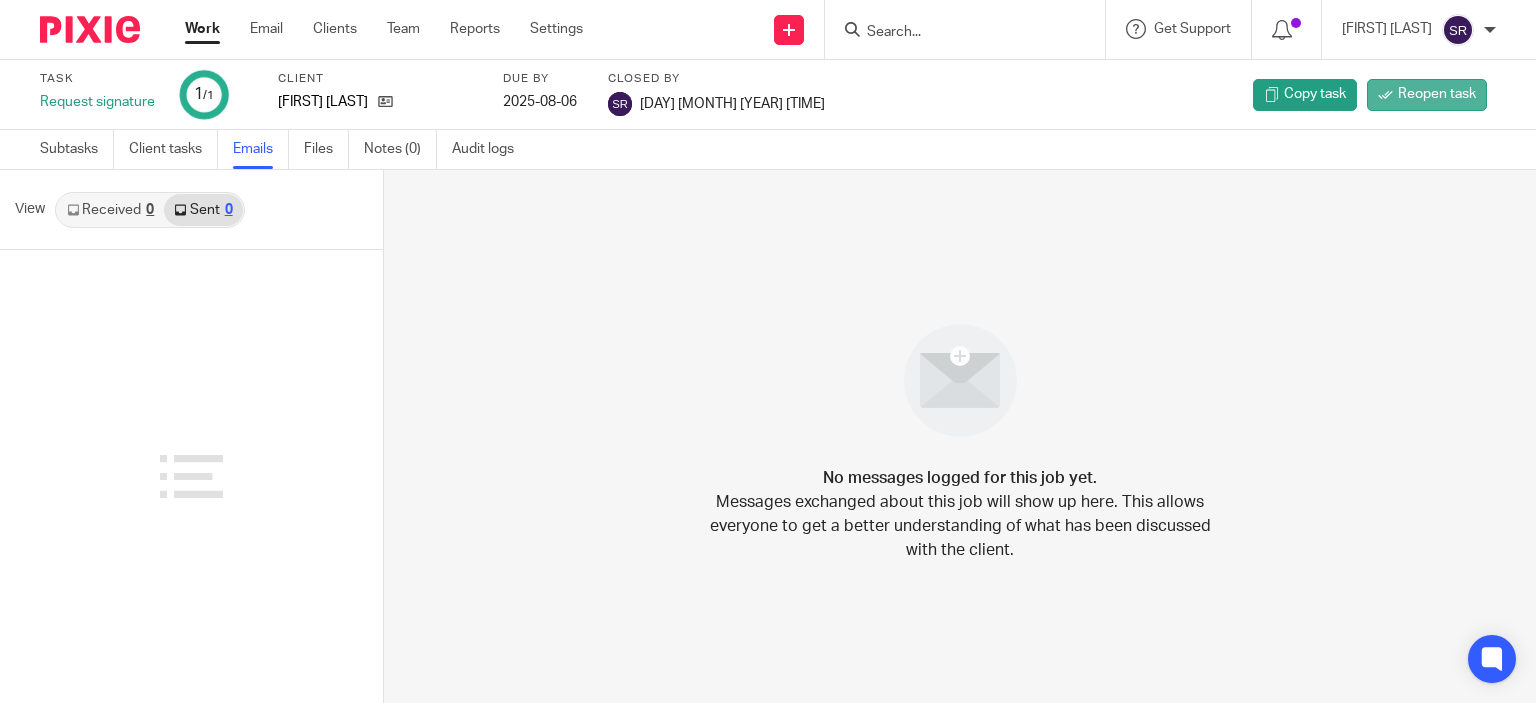 click on "Reopen task" at bounding box center (1437, 94) 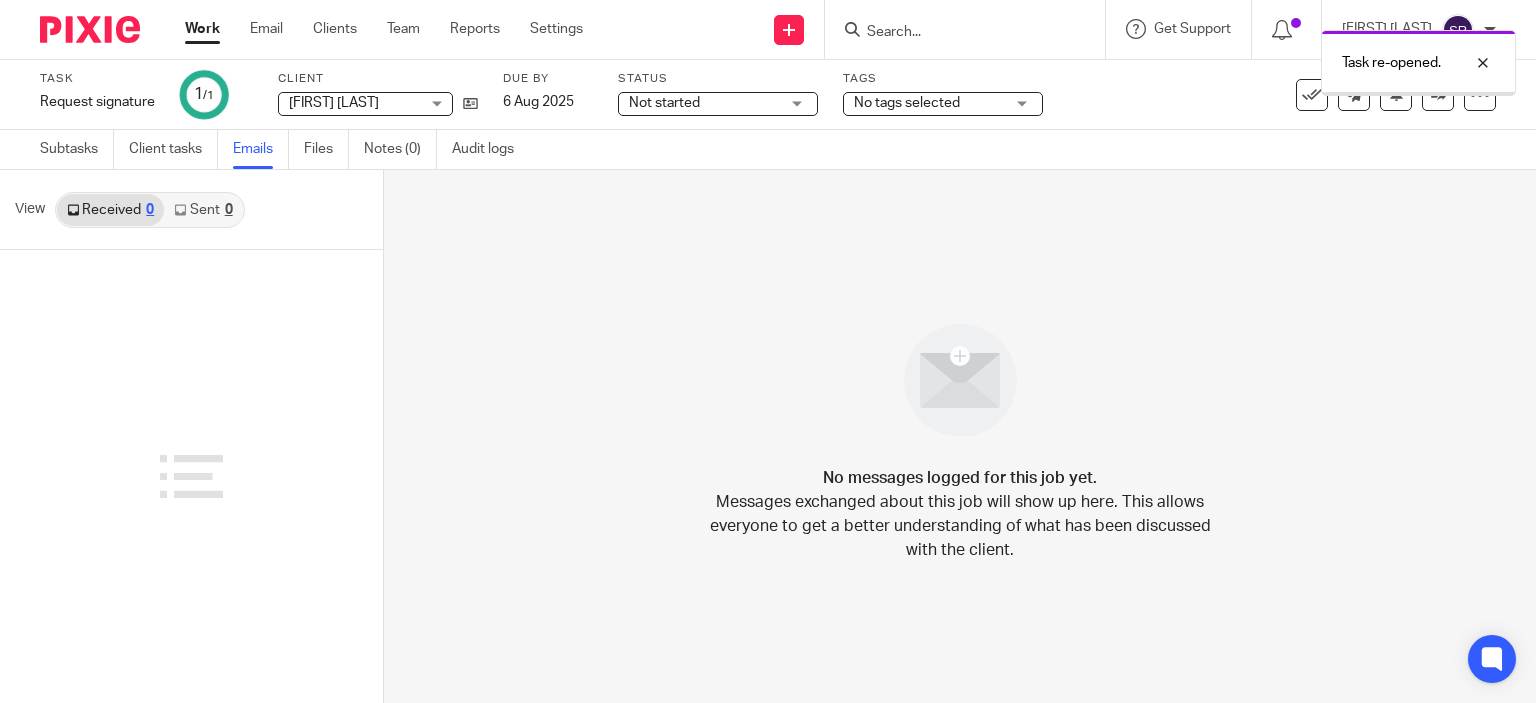 scroll, scrollTop: 0, scrollLeft: 0, axis: both 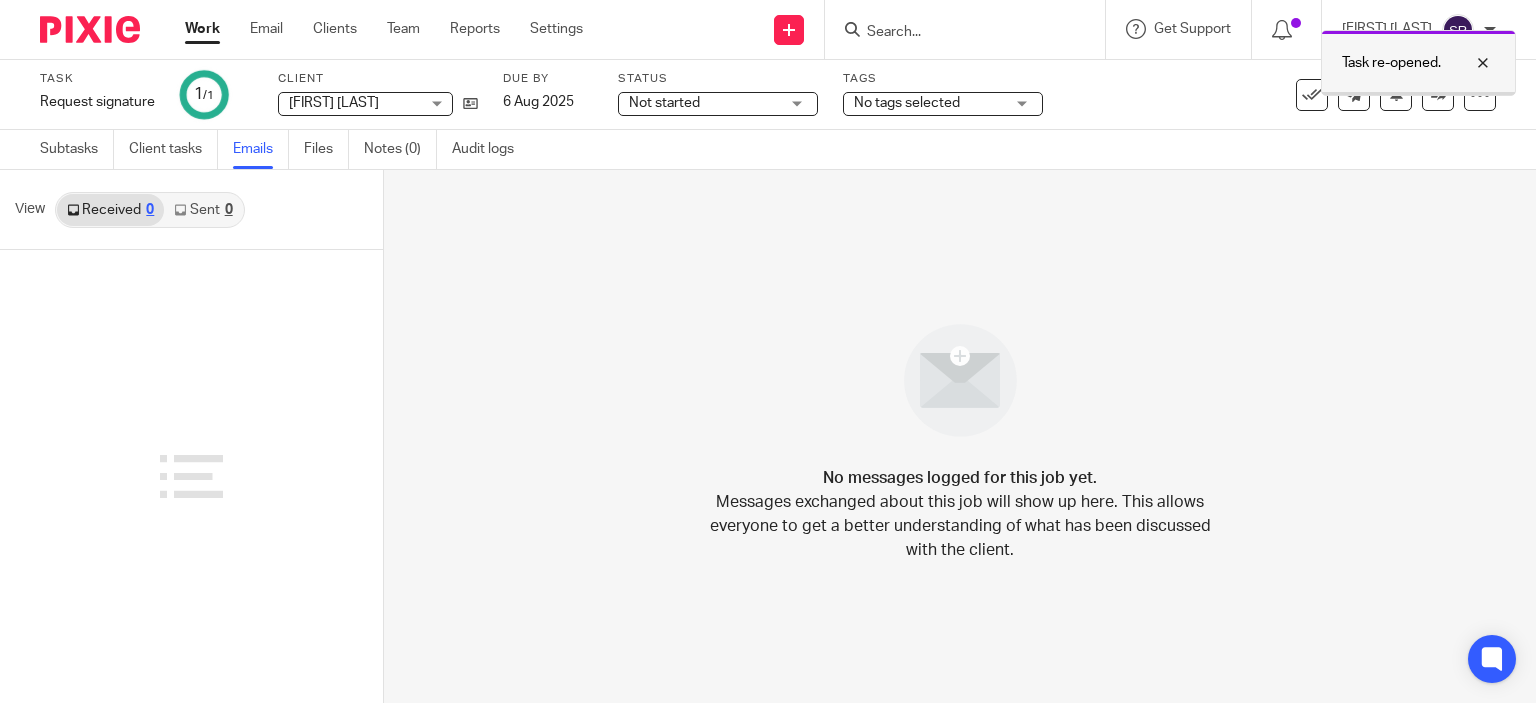 click at bounding box center [1468, 63] 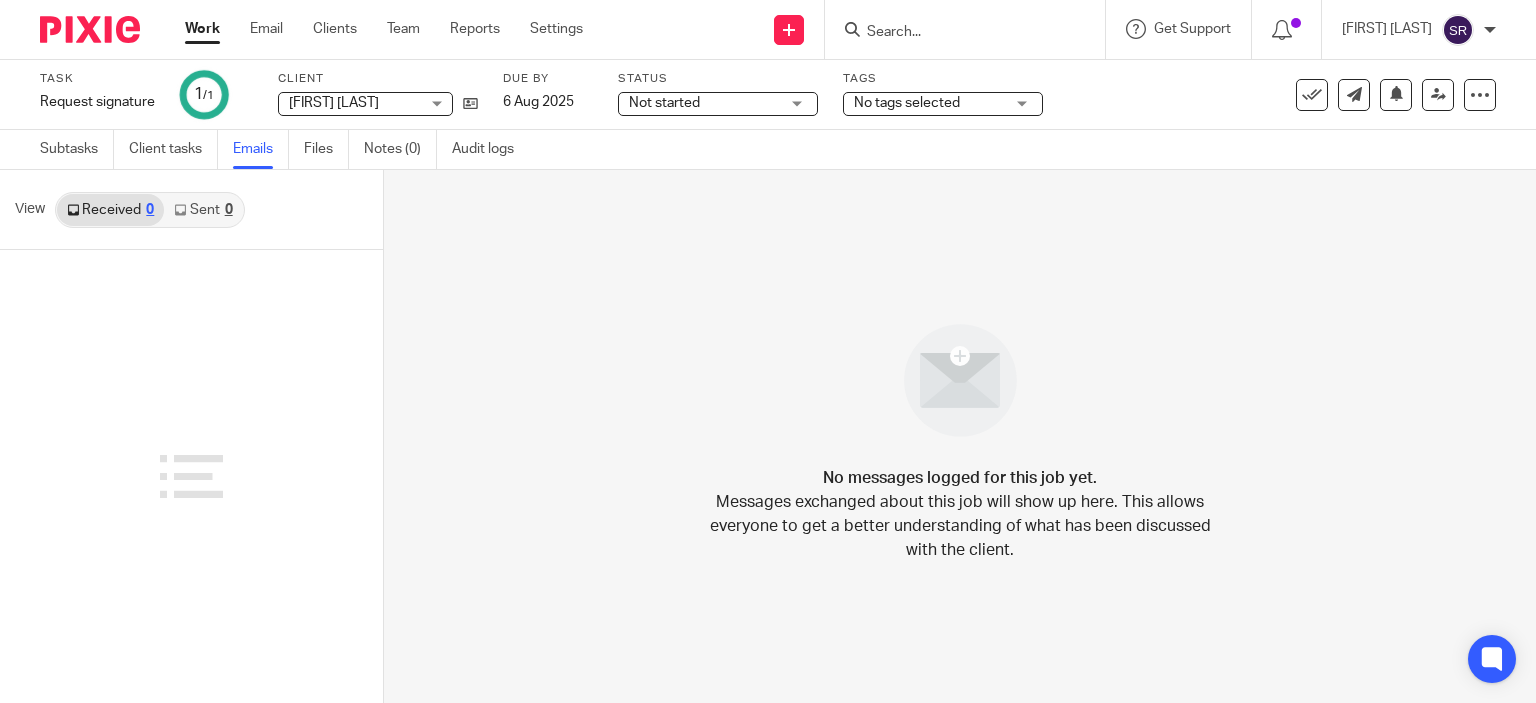 click on "Sent
0" at bounding box center (203, 210) 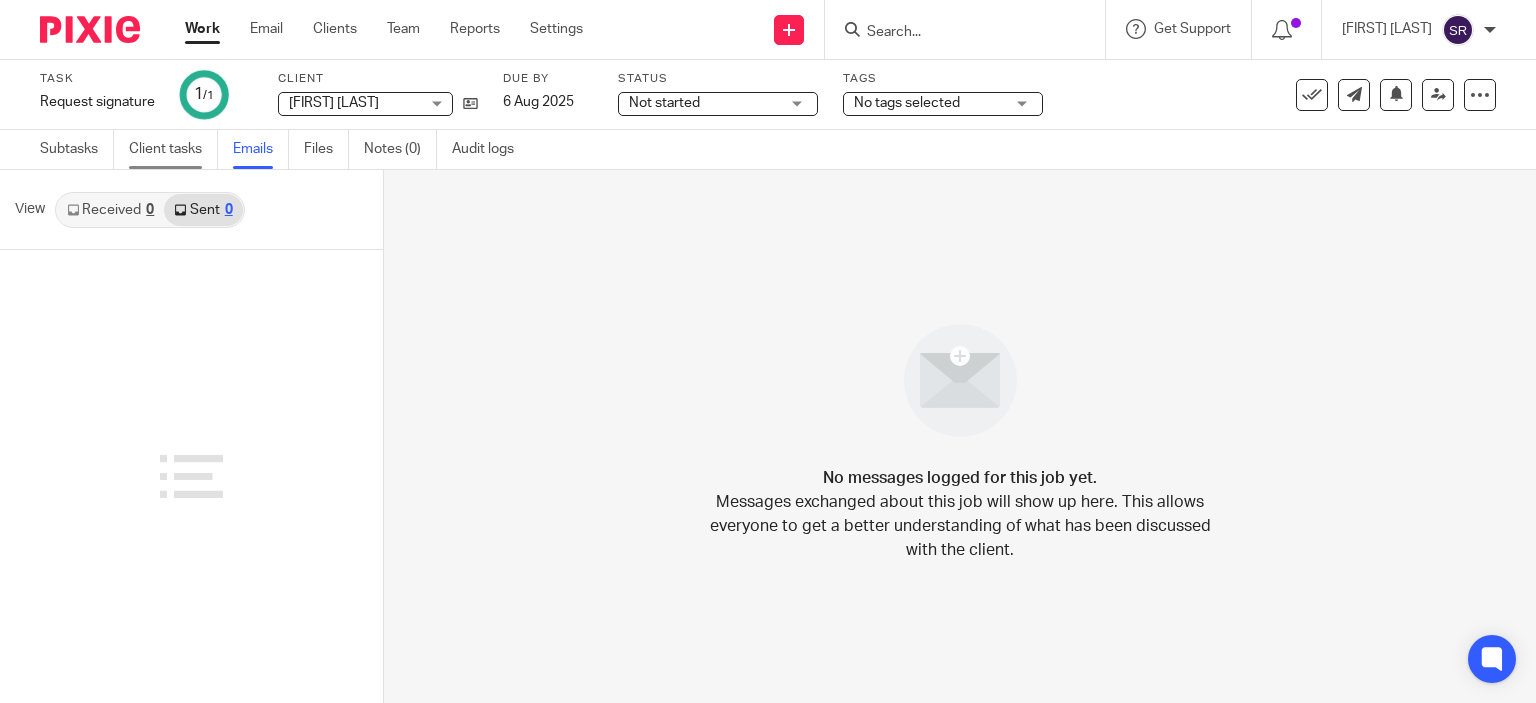click on "Client tasks" at bounding box center [173, 149] 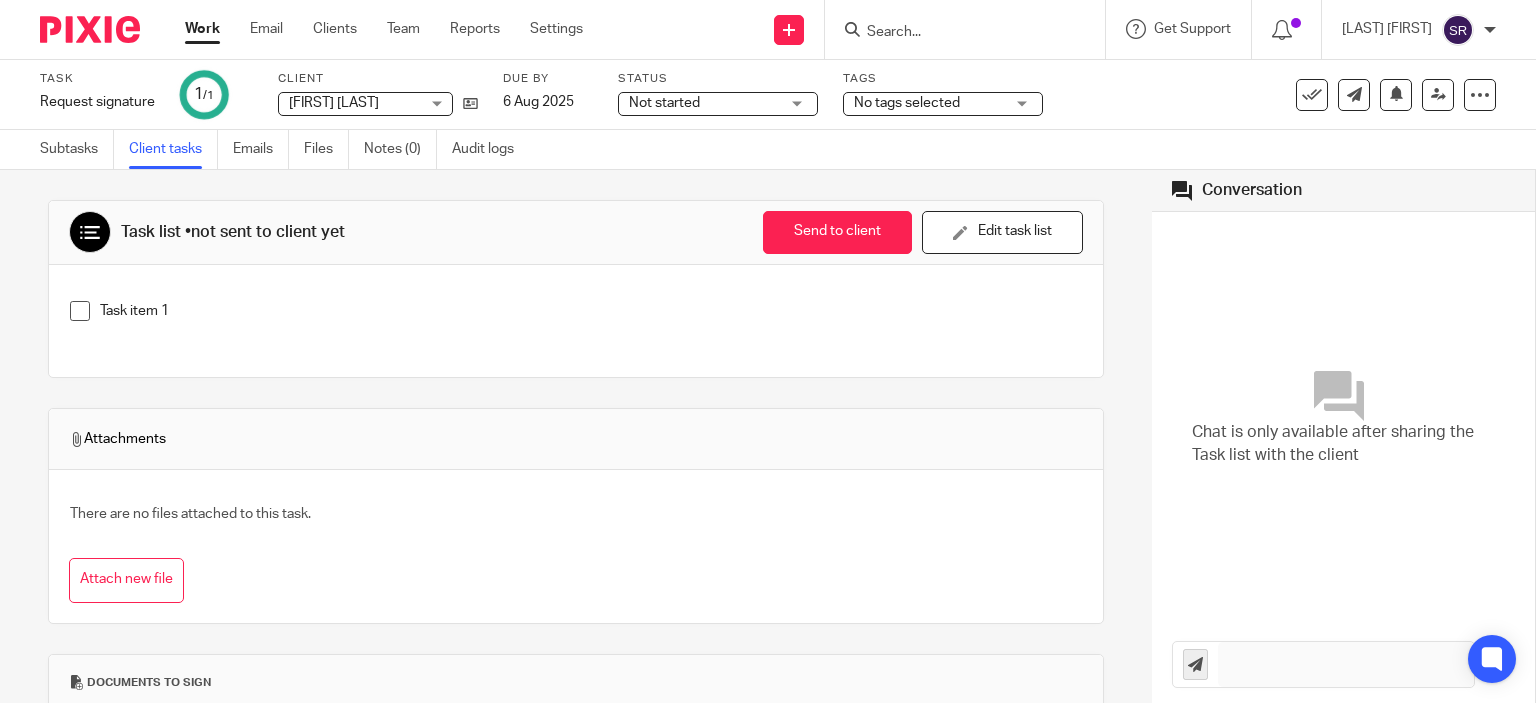 scroll, scrollTop: 0, scrollLeft: 0, axis: both 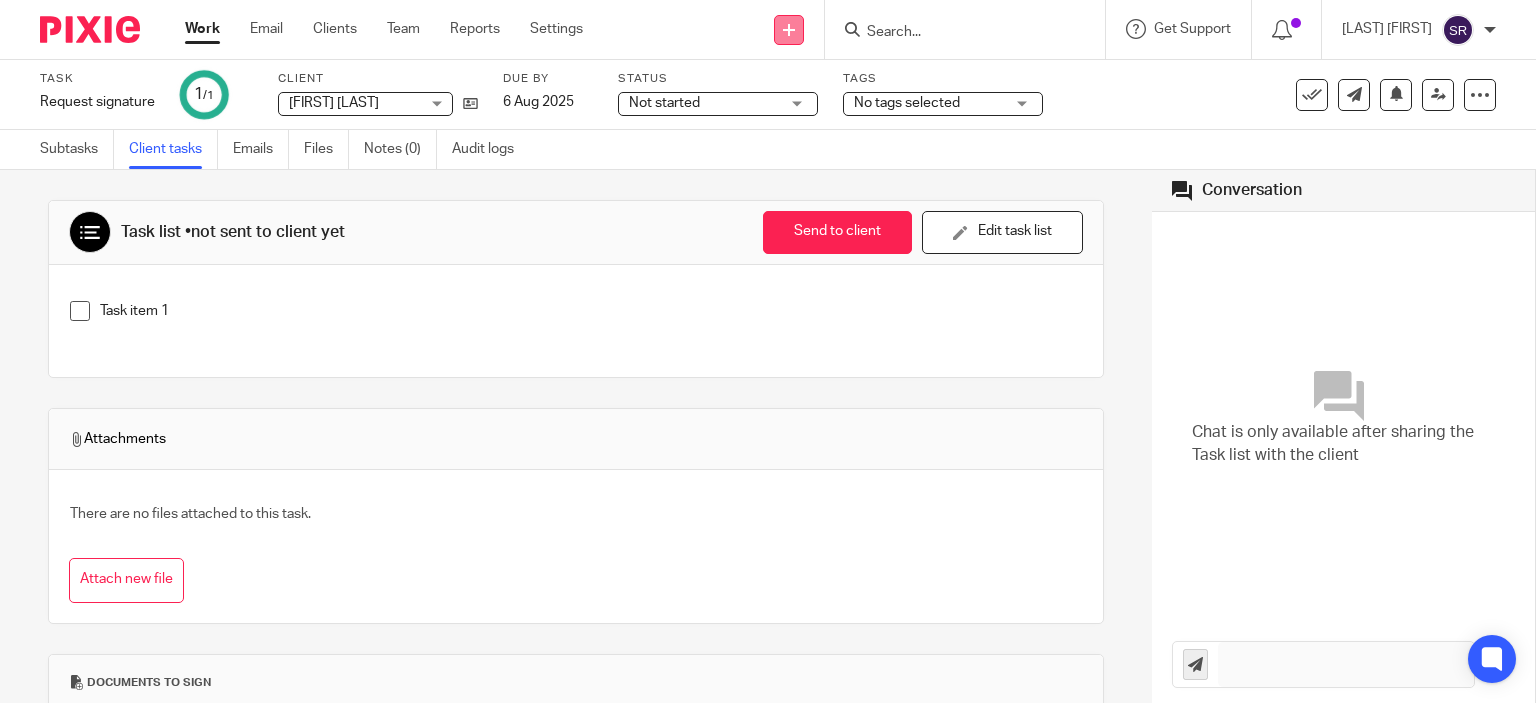 click at bounding box center [789, 30] 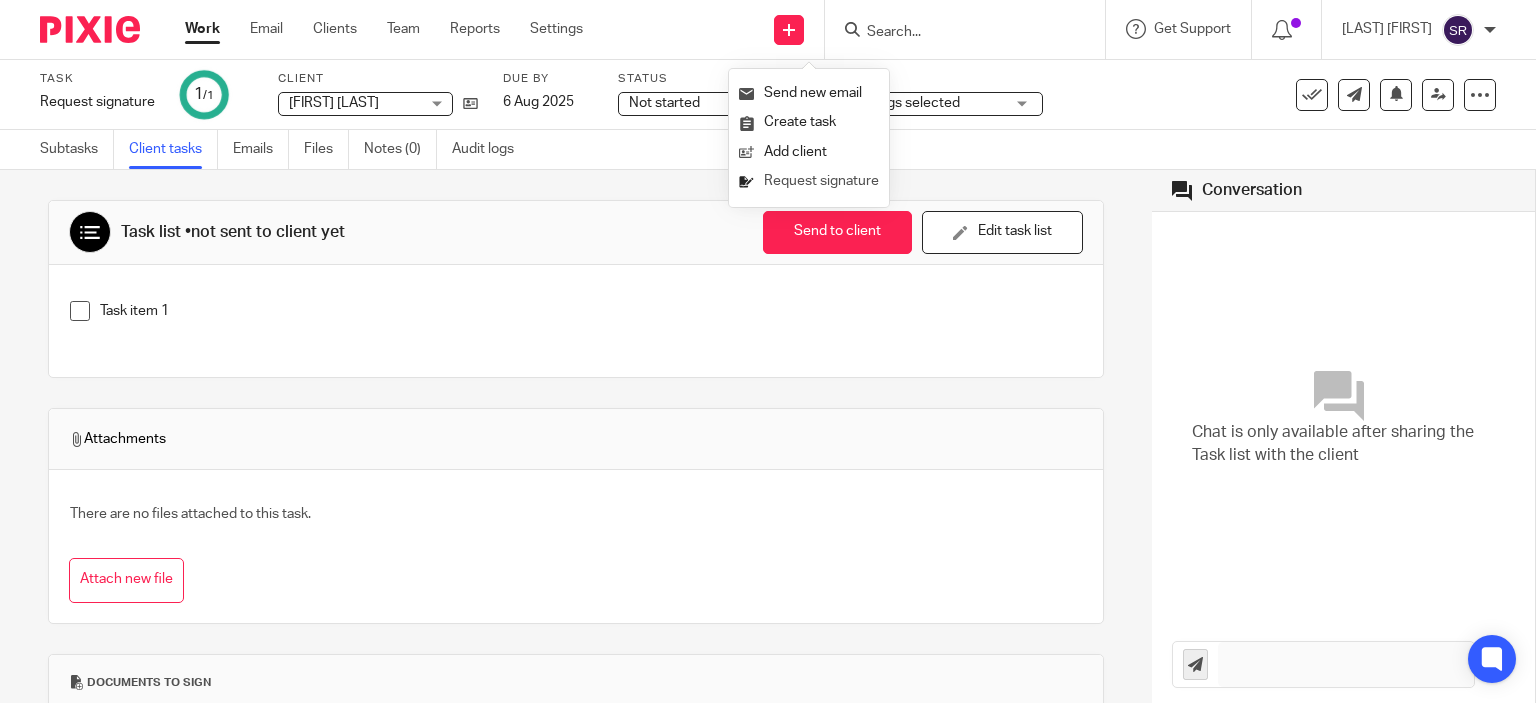 click on "Request signature" at bounding box center [809, 181] 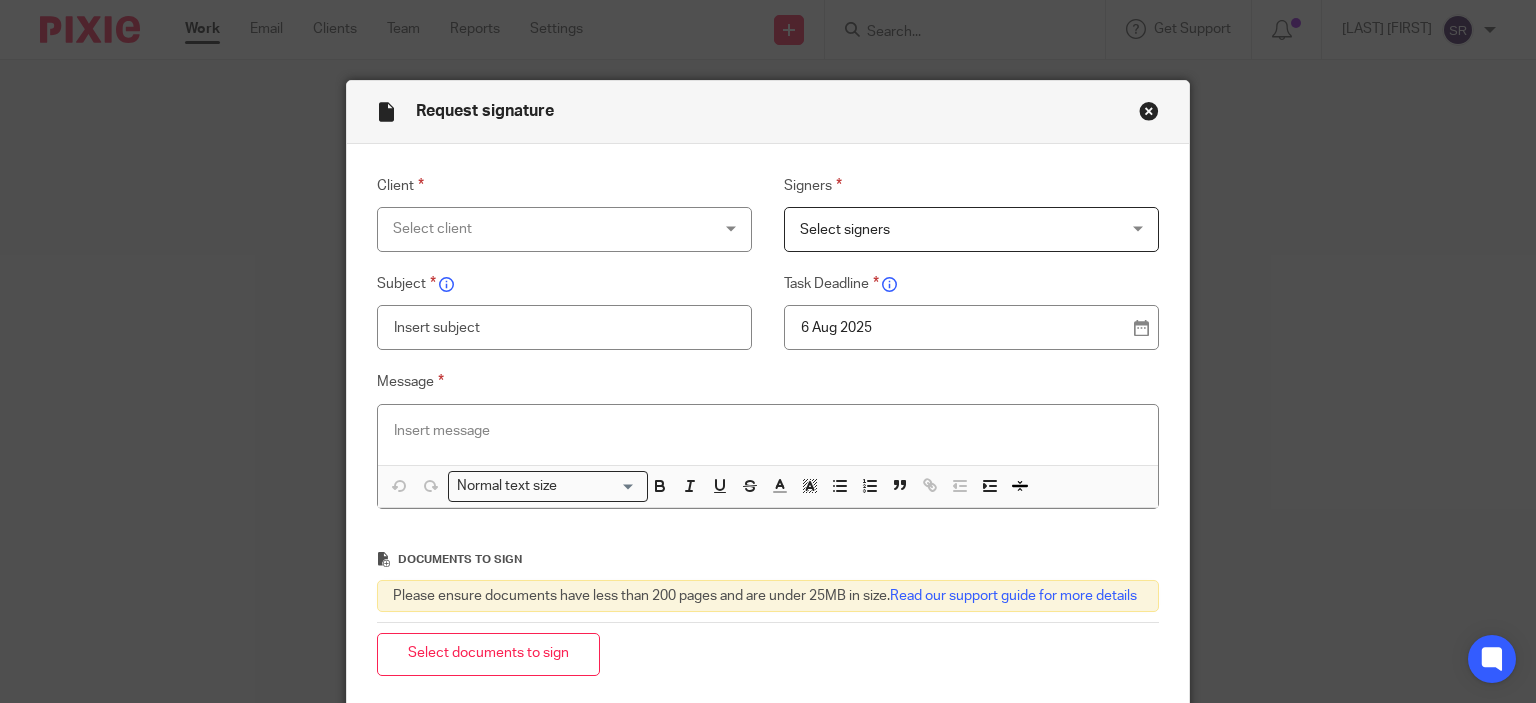 scroll, scrollTop: 0, scrollLeft: 0, axis: both 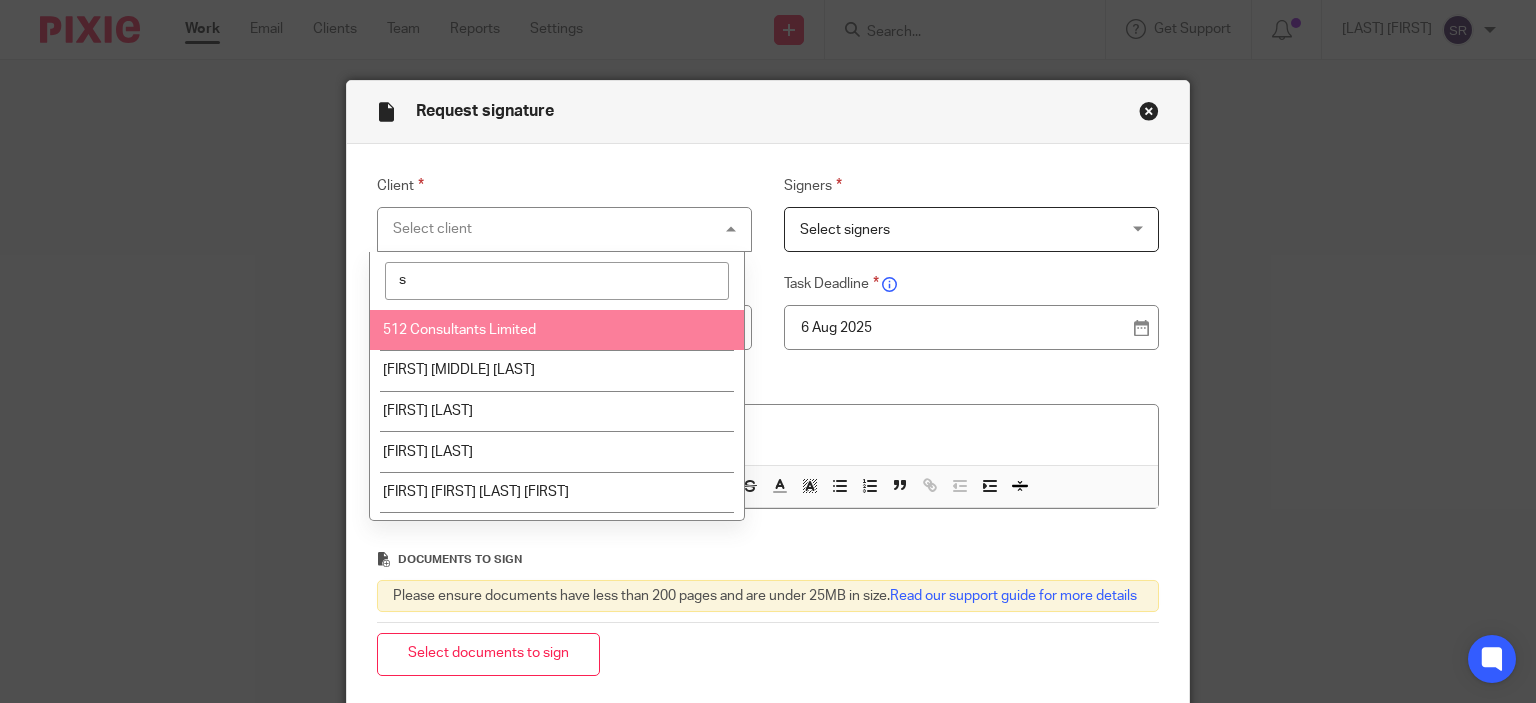 type on "su" 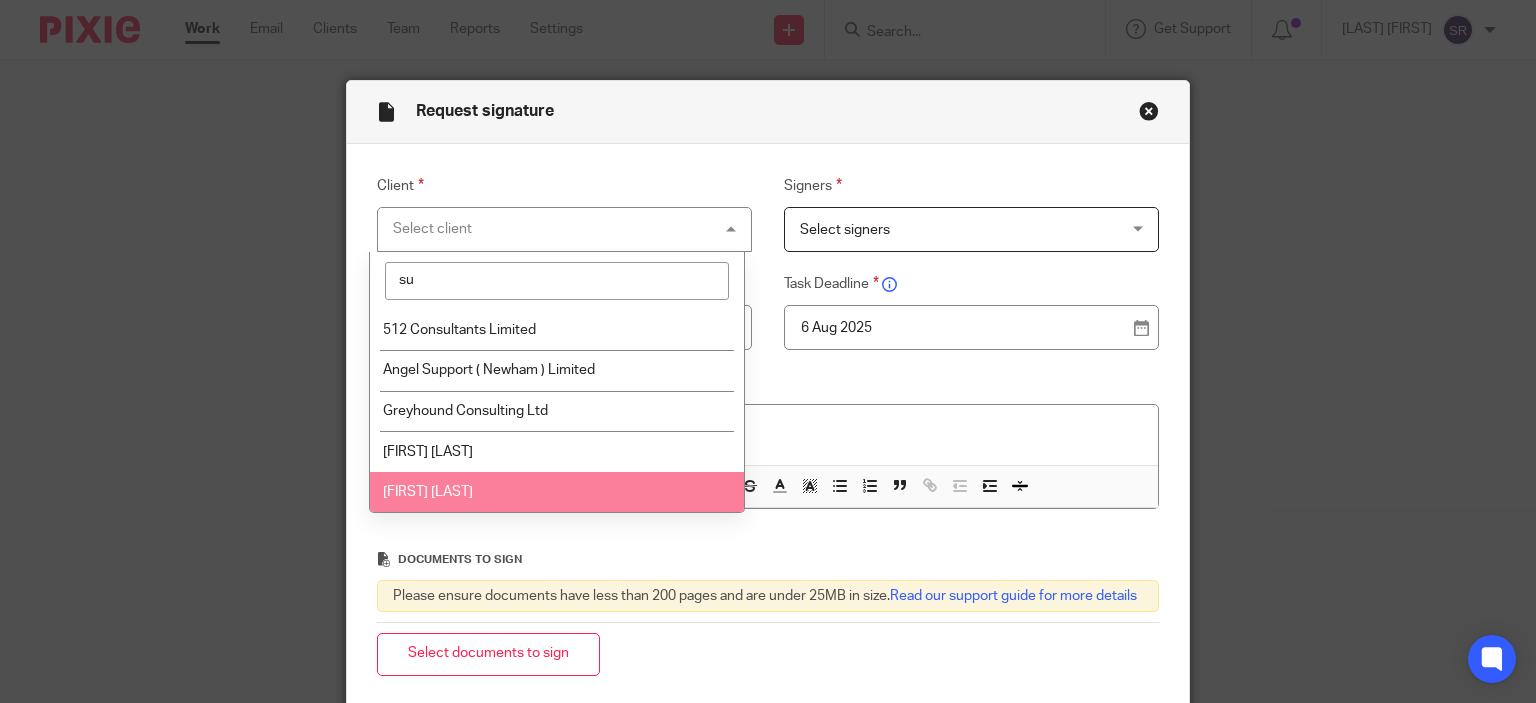 click on "[FIRST] [LAST]" at bounding box center (557, 492) 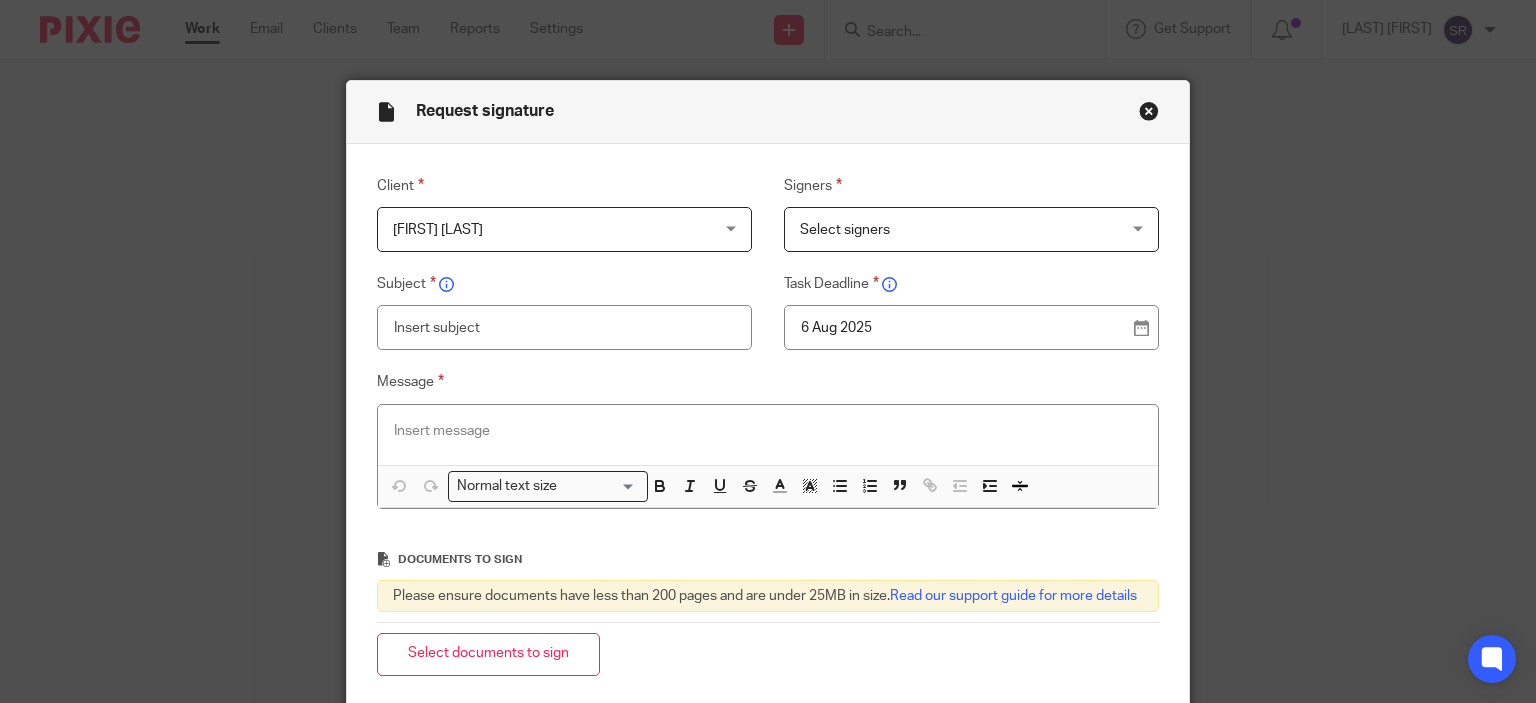 click on "Select signers" at bounding box center (943, 229) 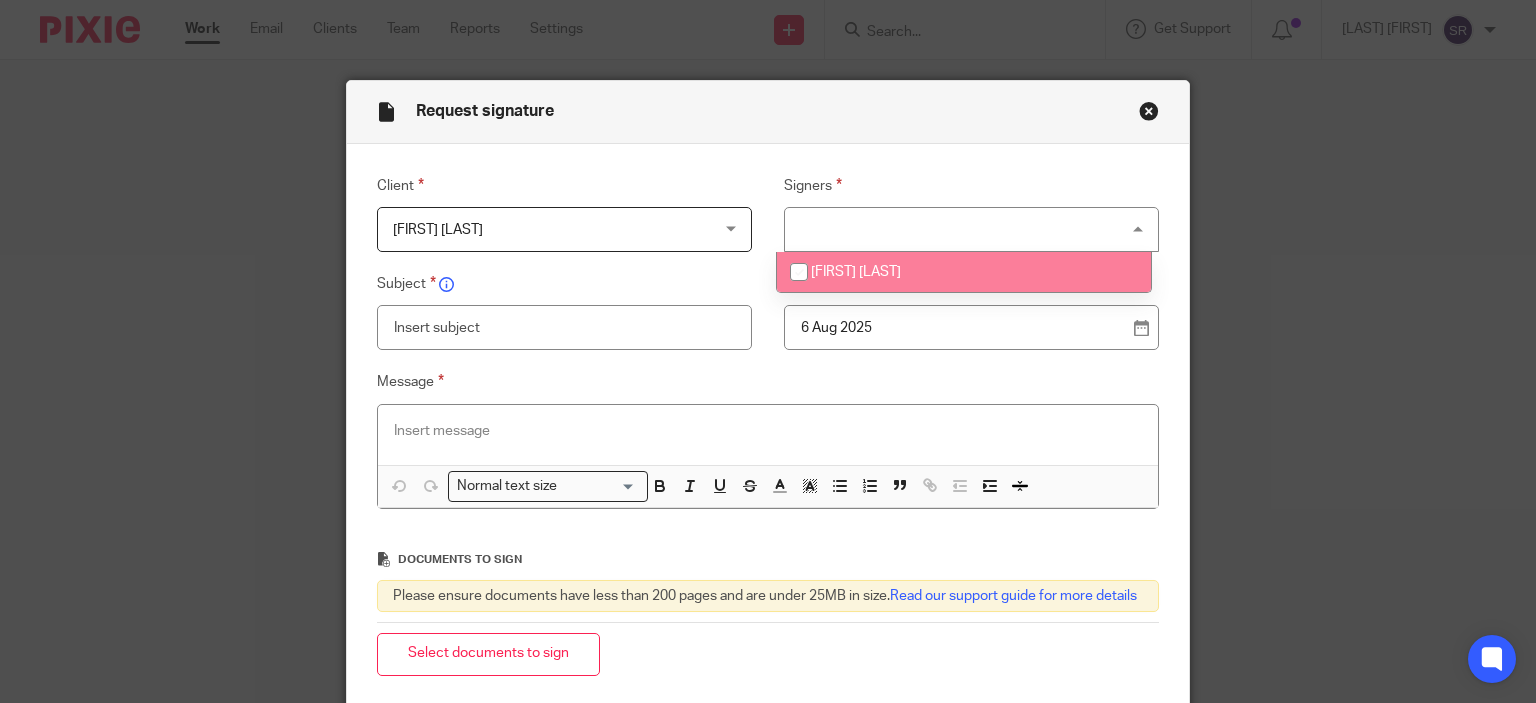 click on "[FIRST] [LAST]" at bounding box center (856, 272) 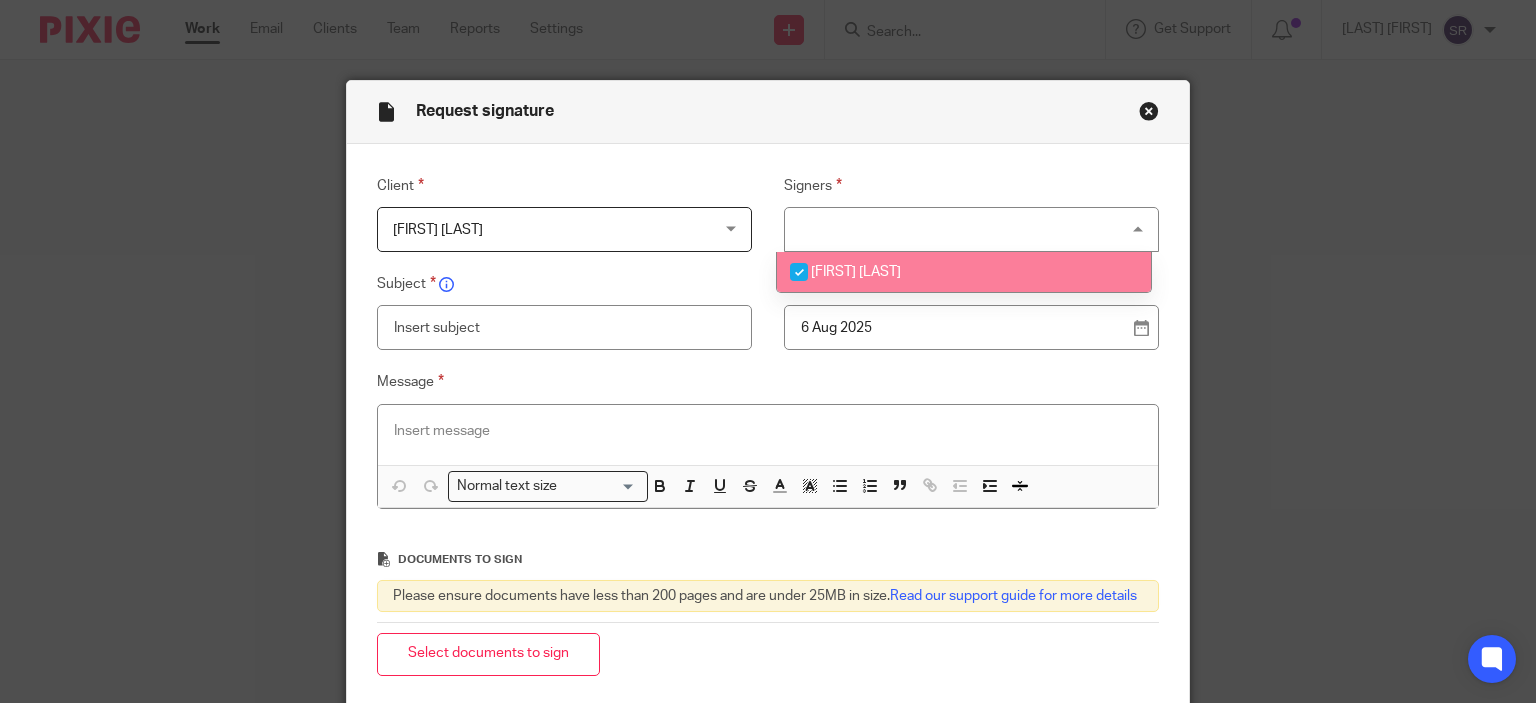 checkbox on "true" 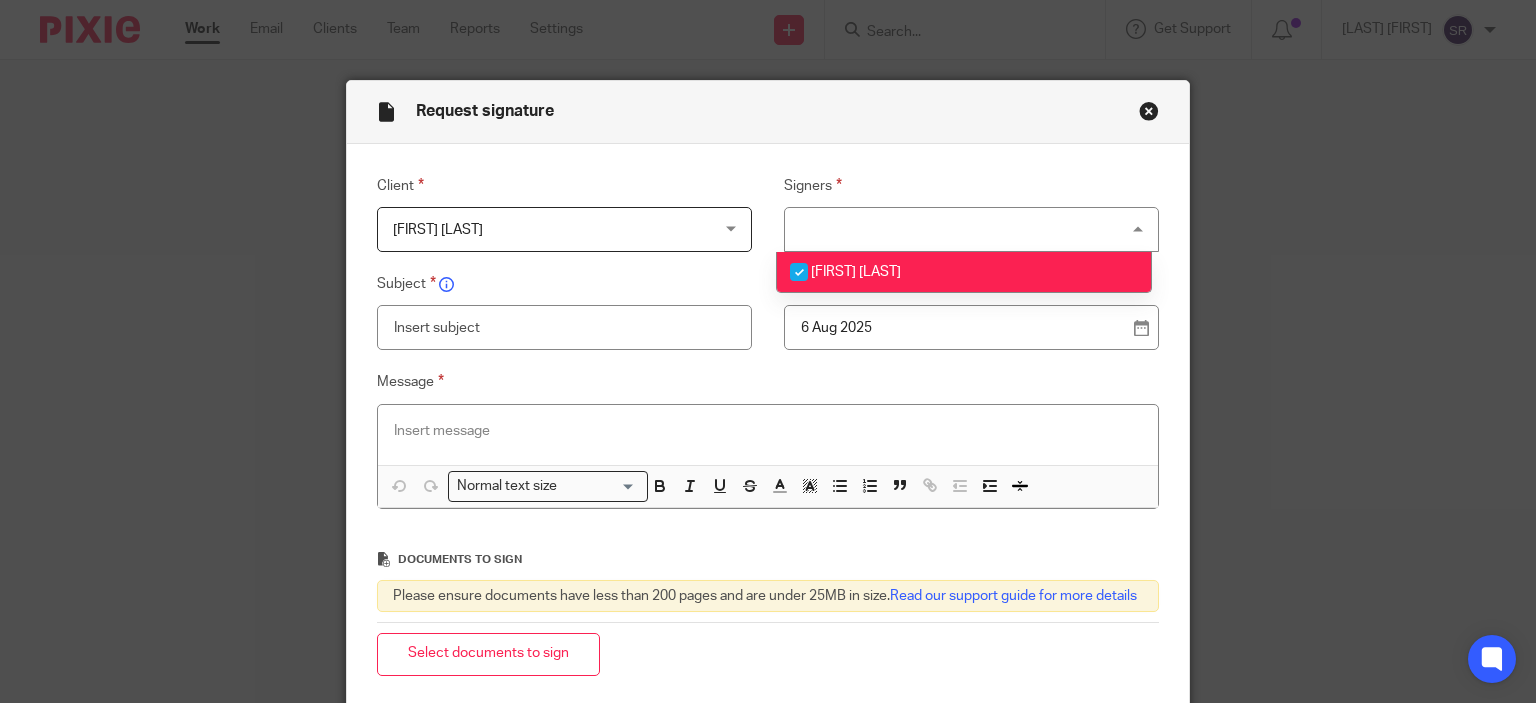 click at bounding box center [565, 327] 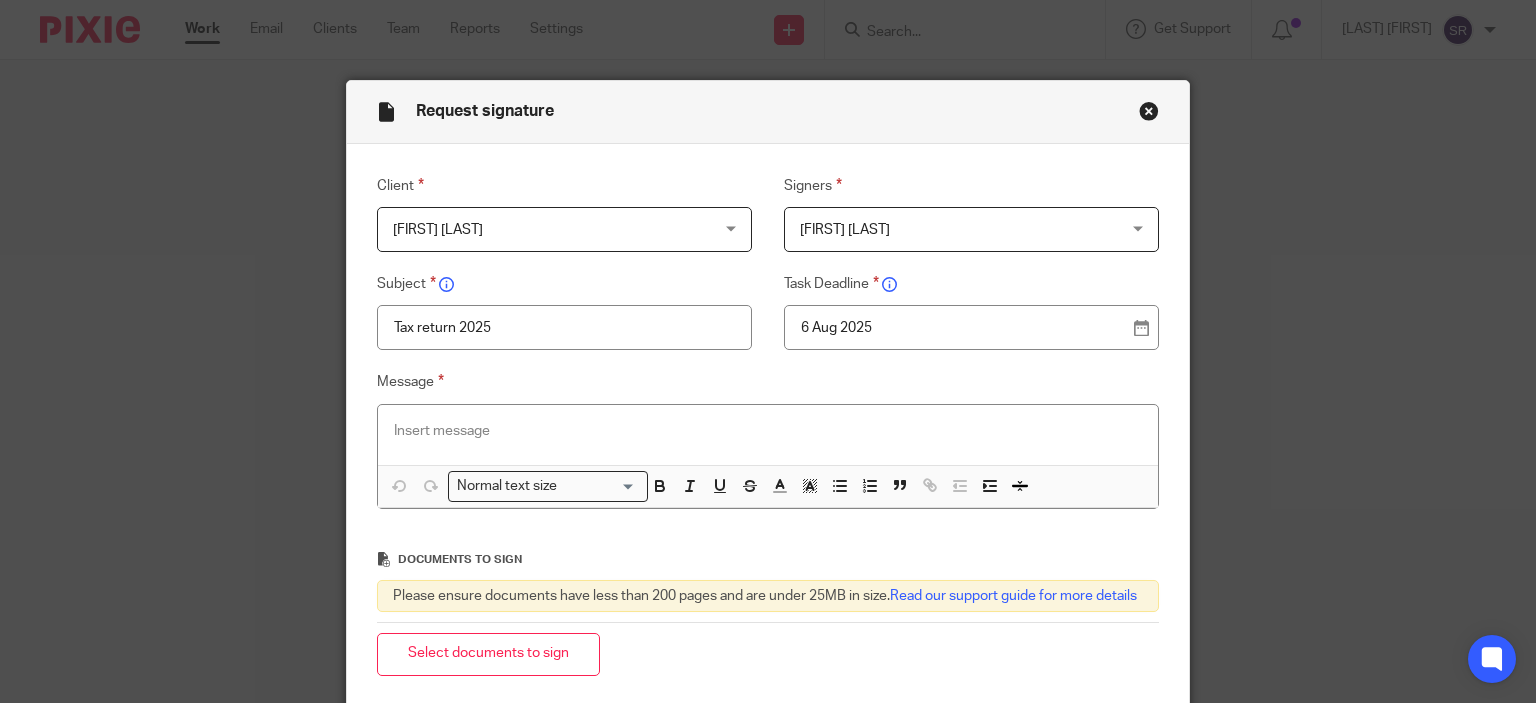 type on "Tax return 2025" 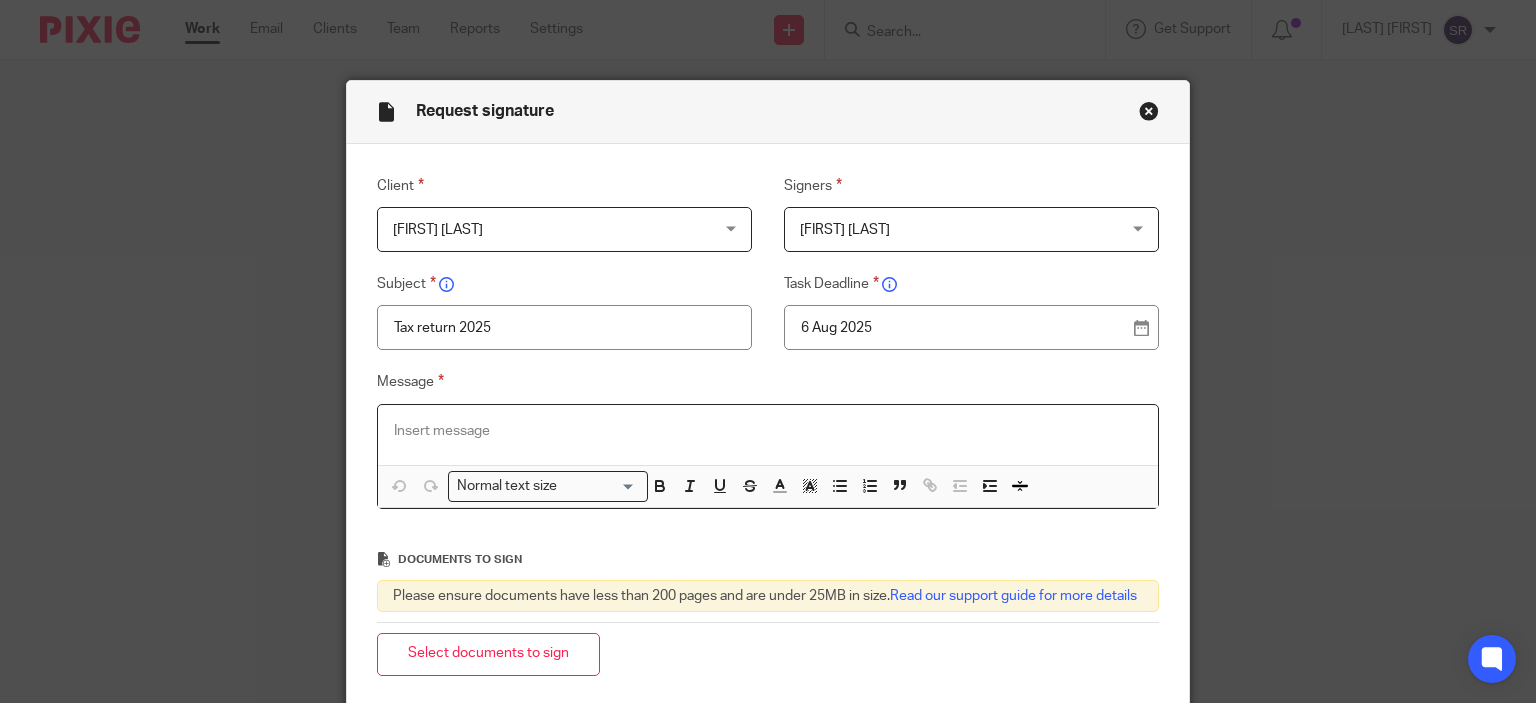 type 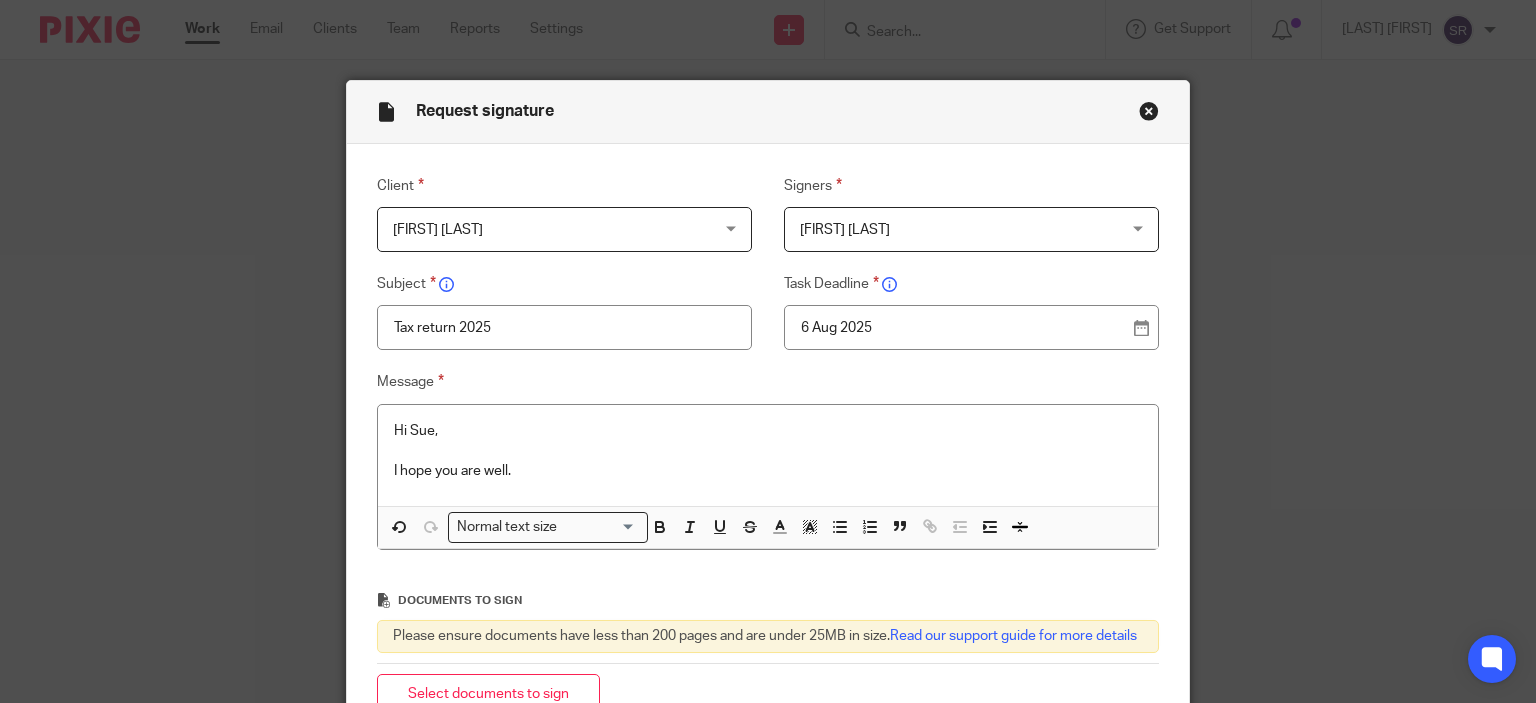 click on "I hope you are well." at bounding box center (768, 471) 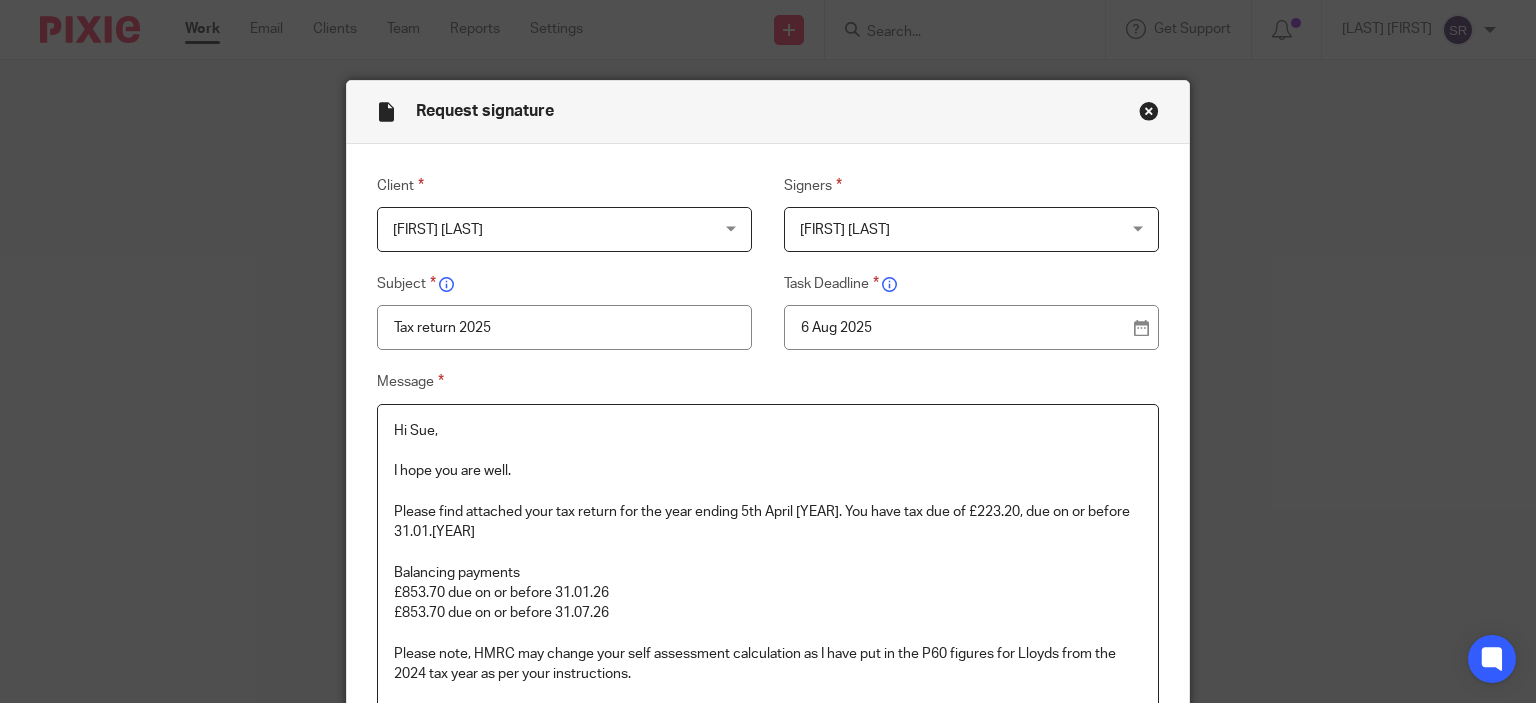 click on "Please note, HMRC may change your self assessment calculation as I have put in the P60 figures for Lloyds from the 2024 tax year as per your instructions." at bounding box center (768, 664) 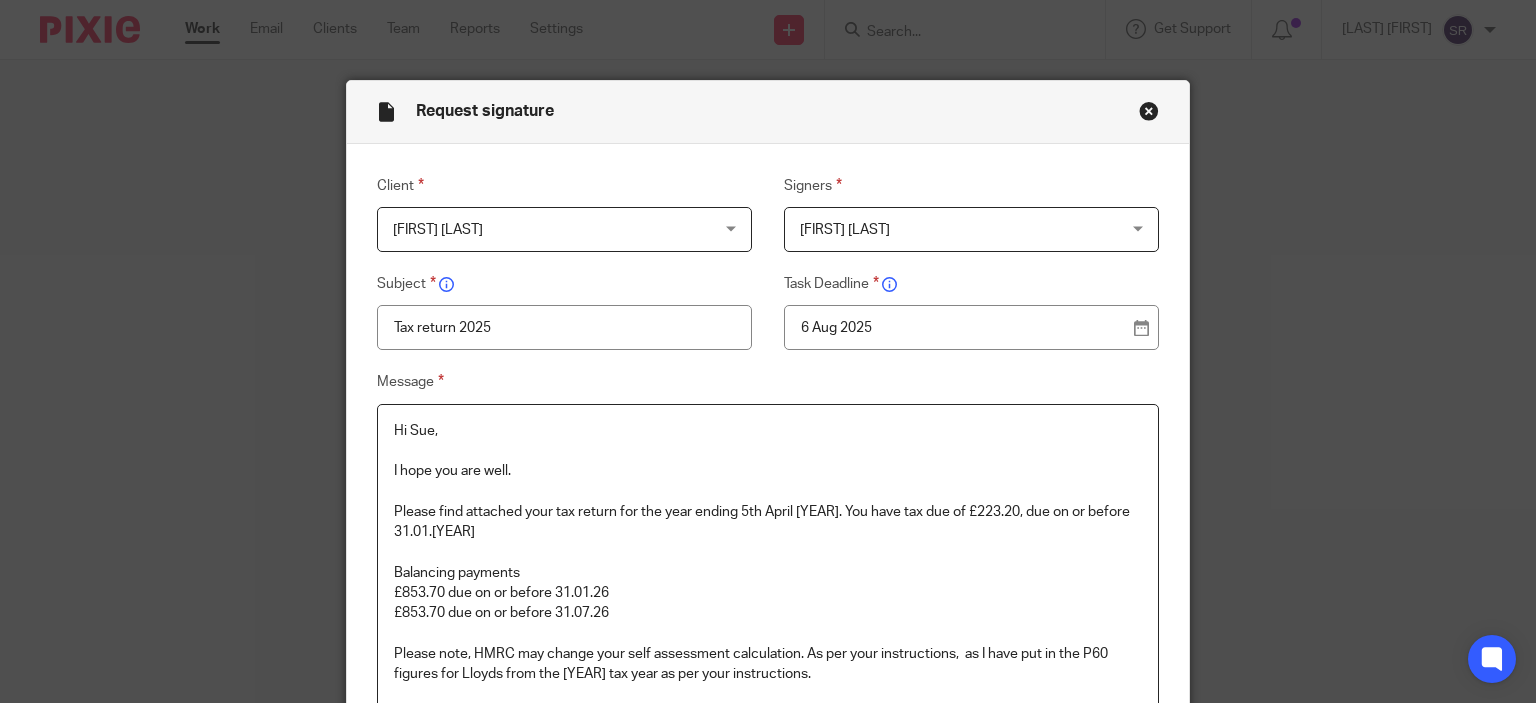 click on "Please note, HMRC may change your self assessment calculation. As per your instructions,  as I have put in the P60 figures for Lloyds from the 2024 tax year as per your instructions." at bounding box center [768, 664] 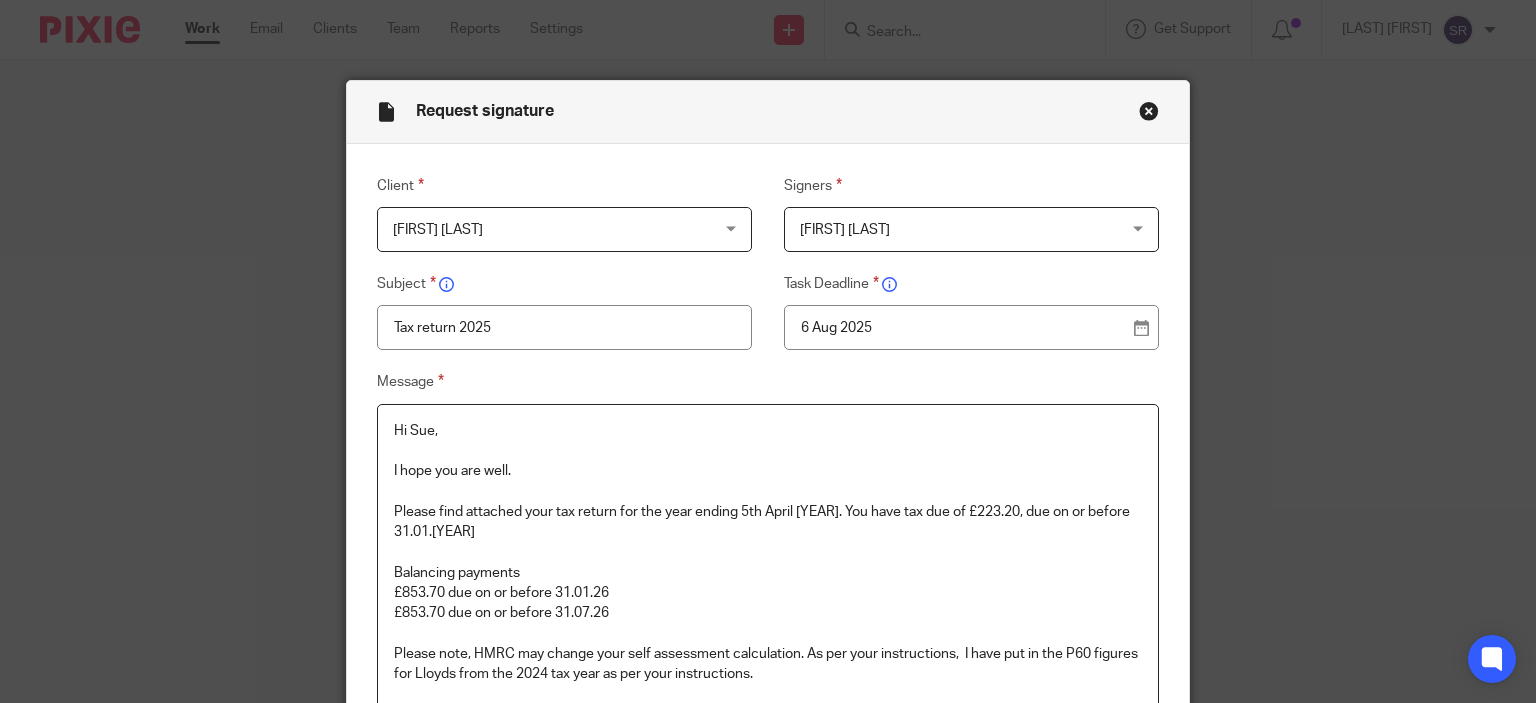 click on "Please note, HMRC may change your self assessment calculation. As per your instructions,  I have put in the P60 figures for Lloyds from the 2024 tax year as per your instructions." at bounding box center [768, 664] 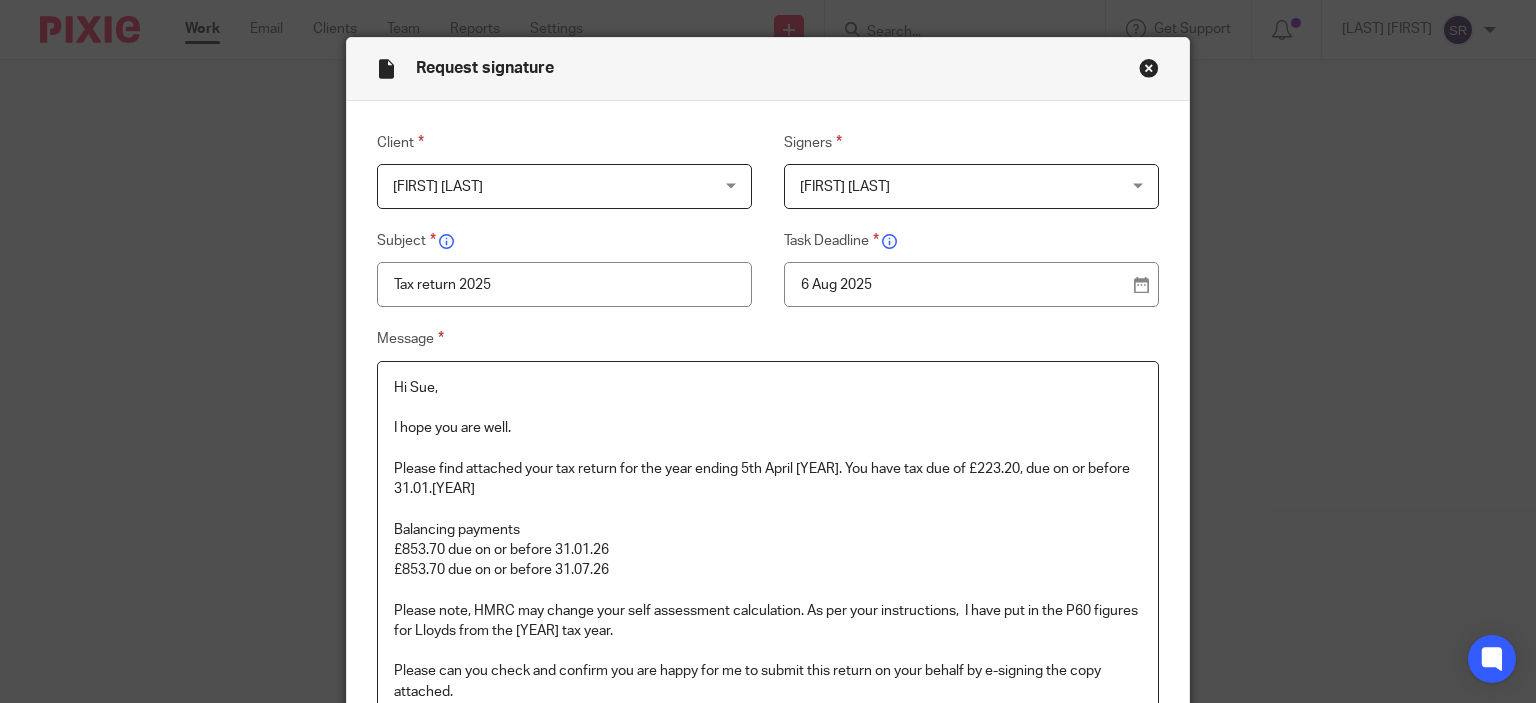 scroll, scrollTop: 518, scrollLeft: 0, axis: vertical 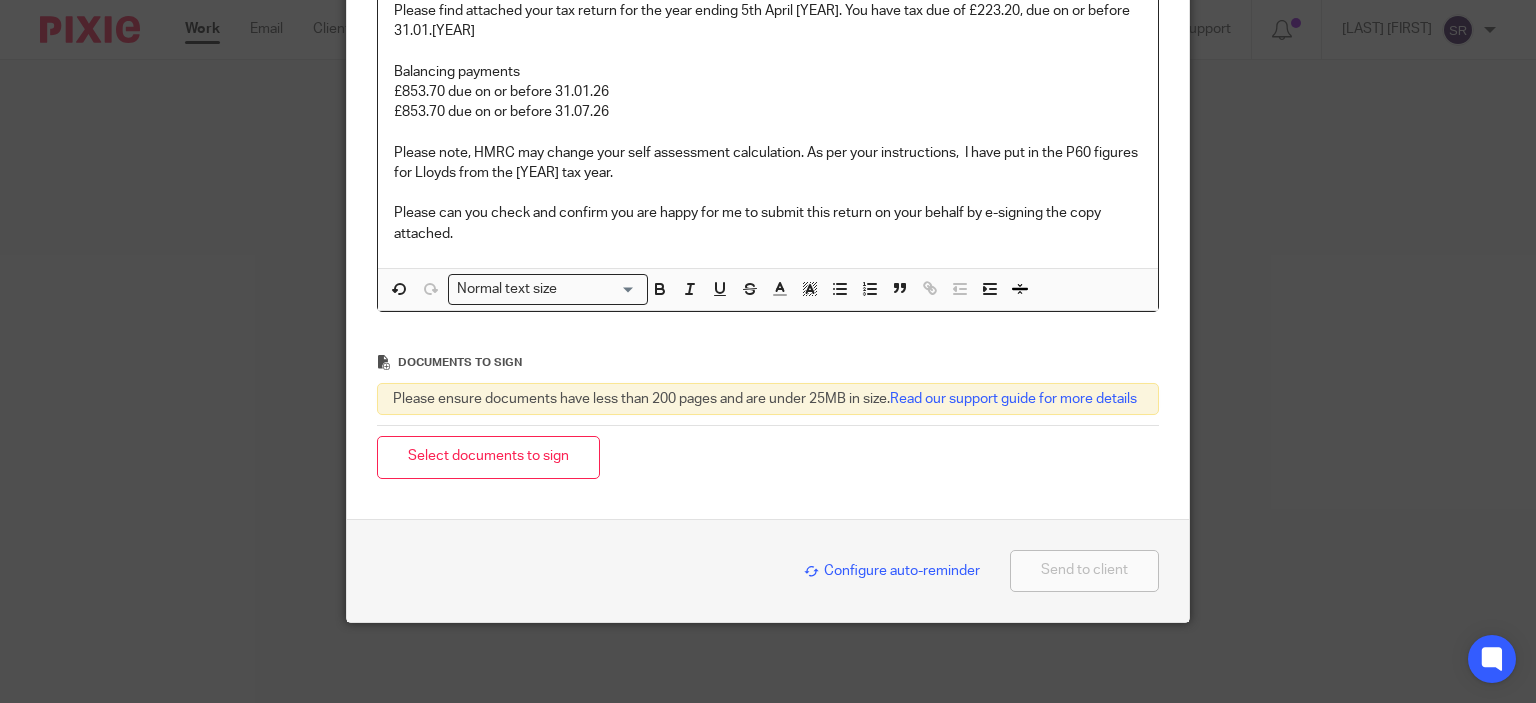 click on "Select documents to sign" at bounding box center [488, 457] 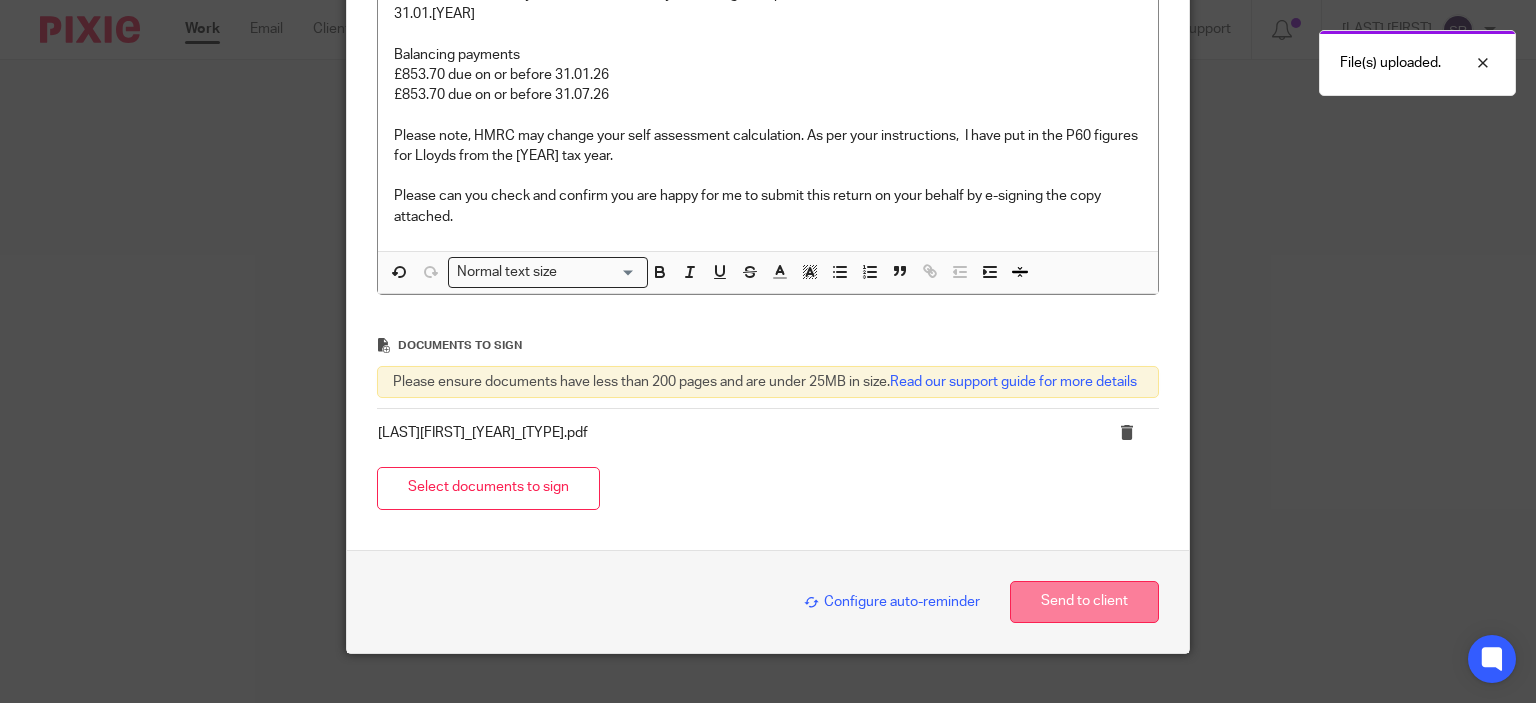 click on "Send to client" at bounding box center (1084, 602) 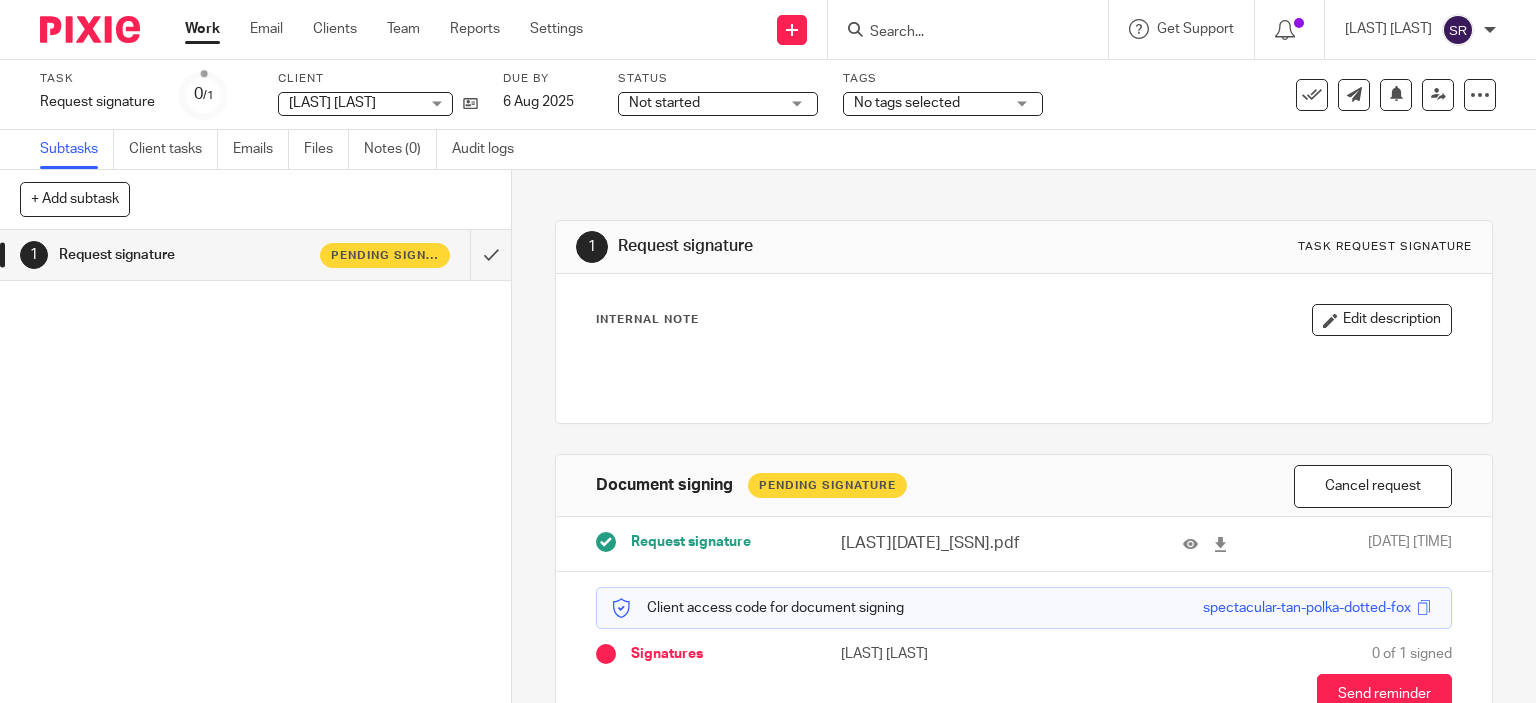 scroll, scrollTop: 0, scrollLeft: 0, axis: both 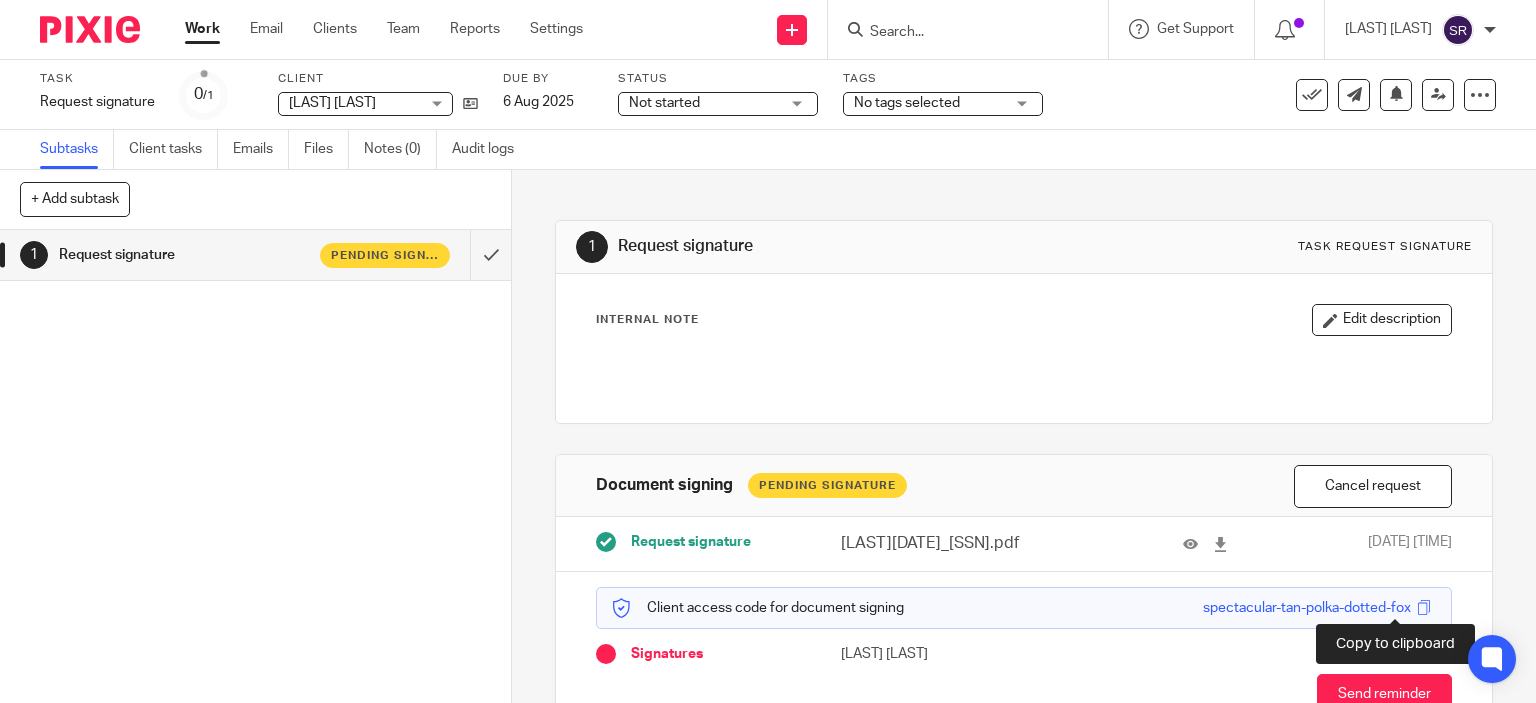 click at bounding box center (1423, 607) 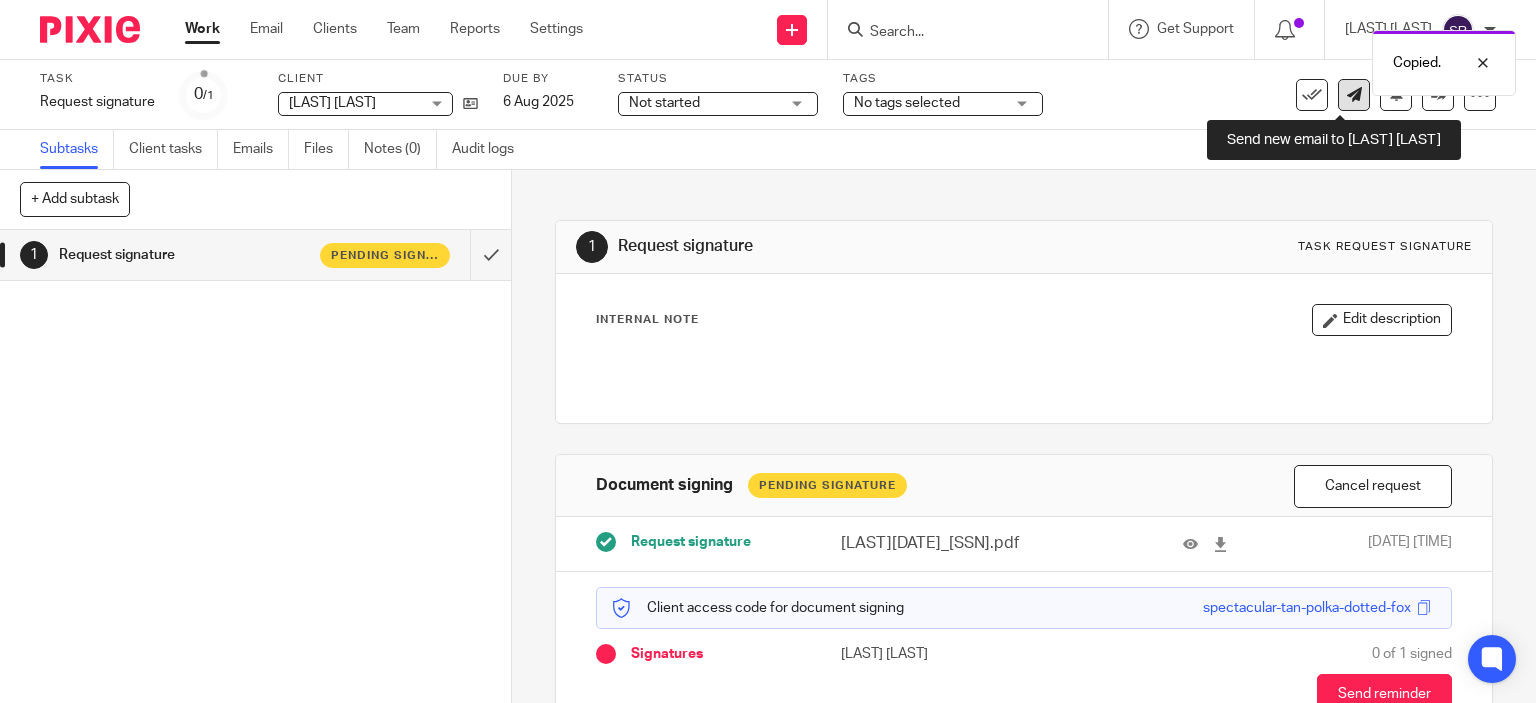 click at bounding box center (1354, 95) 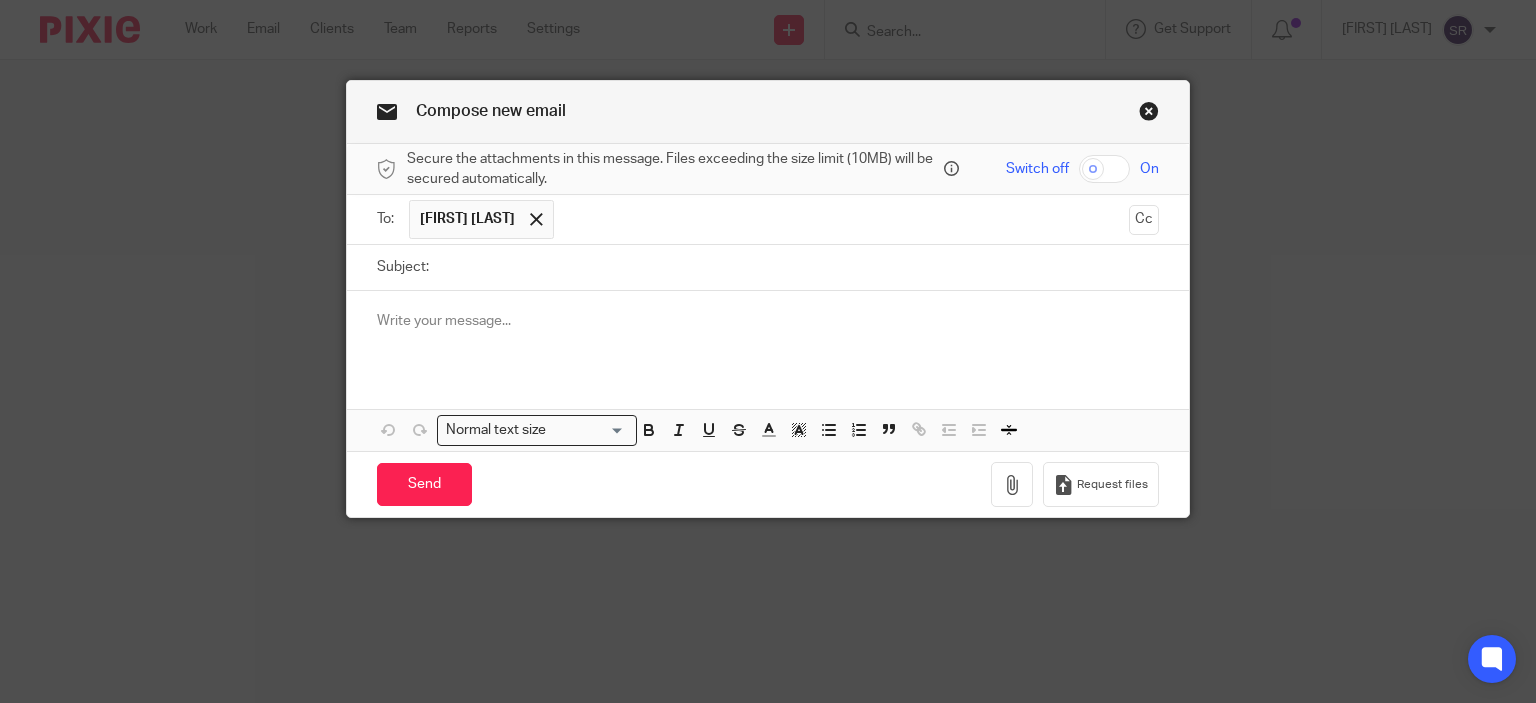 scroll, scrollTop: 0, scrollLeft: 0, axis: both 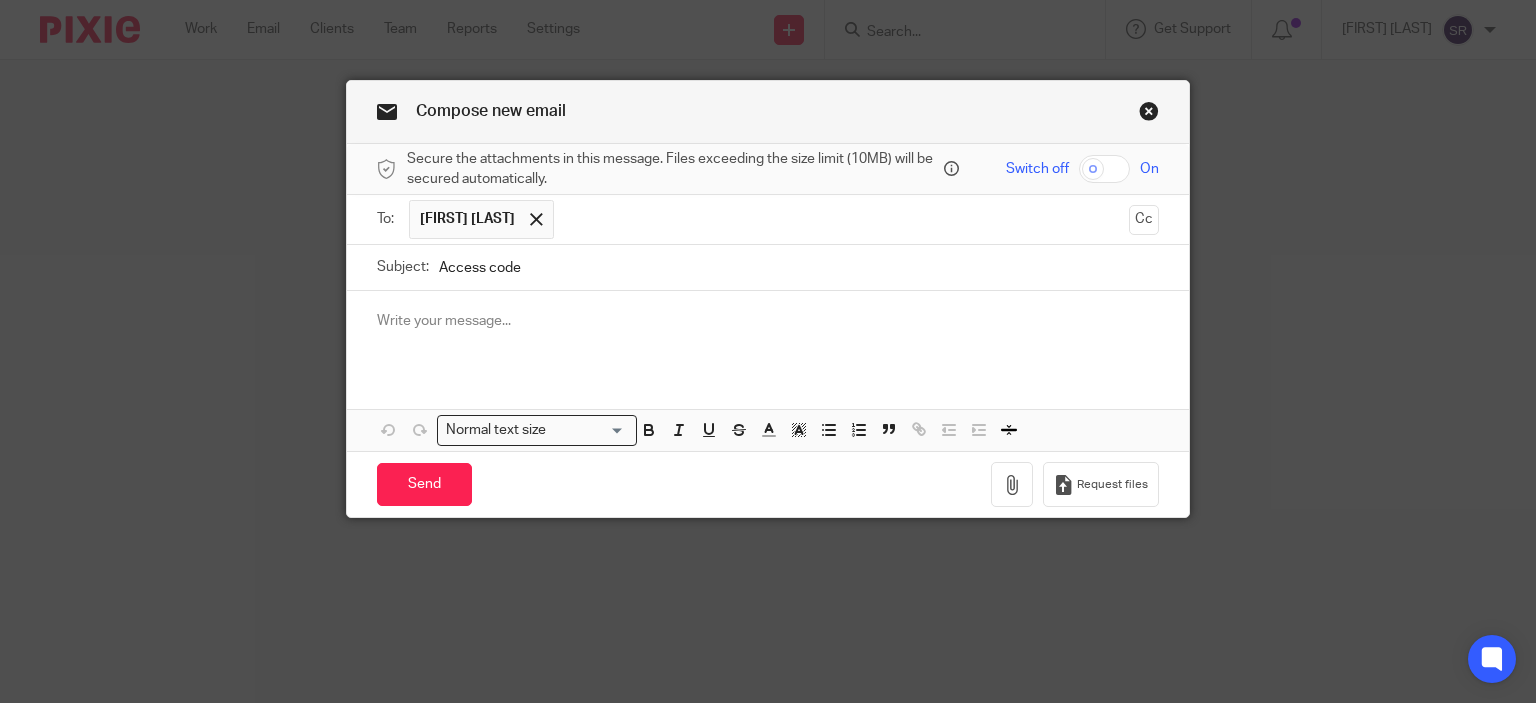 type on "Access code" 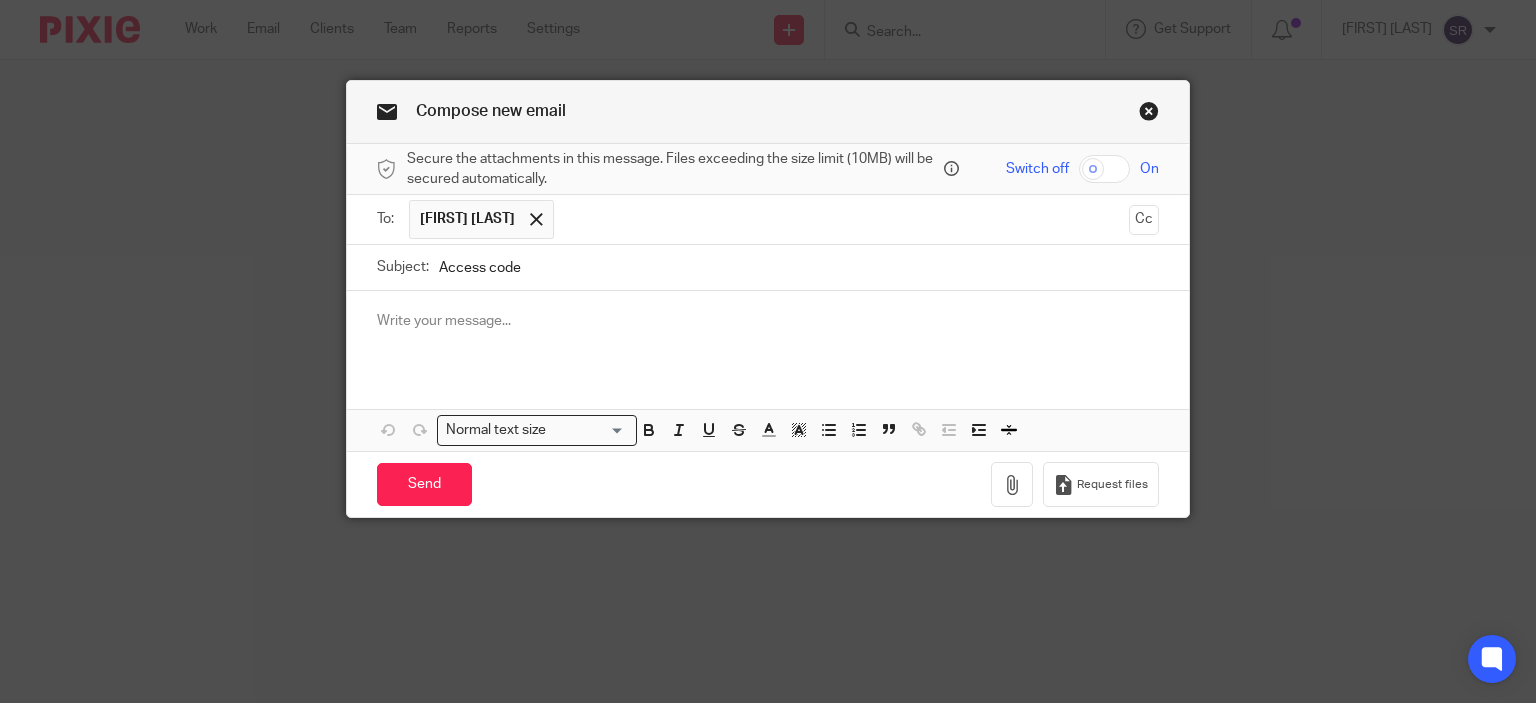 type 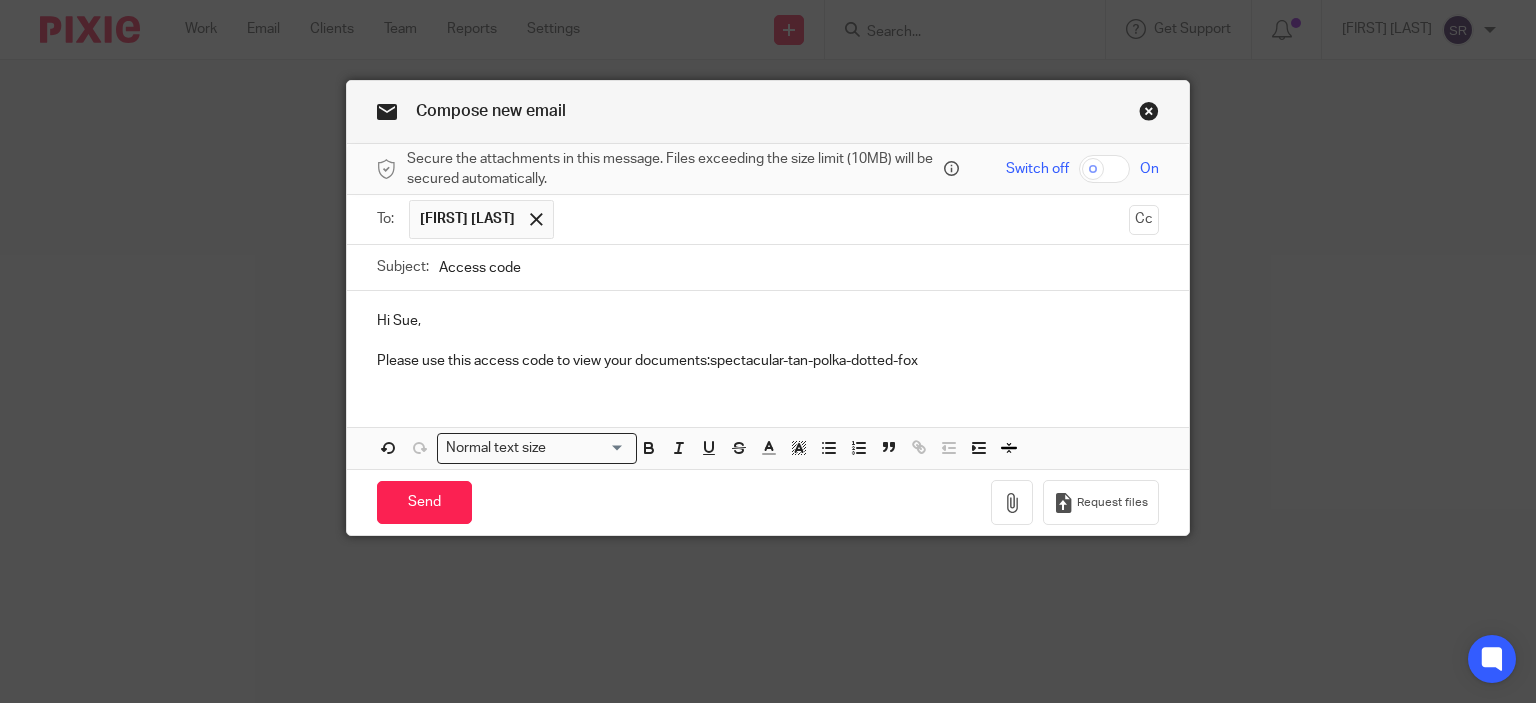 click on "Please use this access code to view your documents:spectacular-tan-polka-dotted-fox" at bounding box center (768, 361) 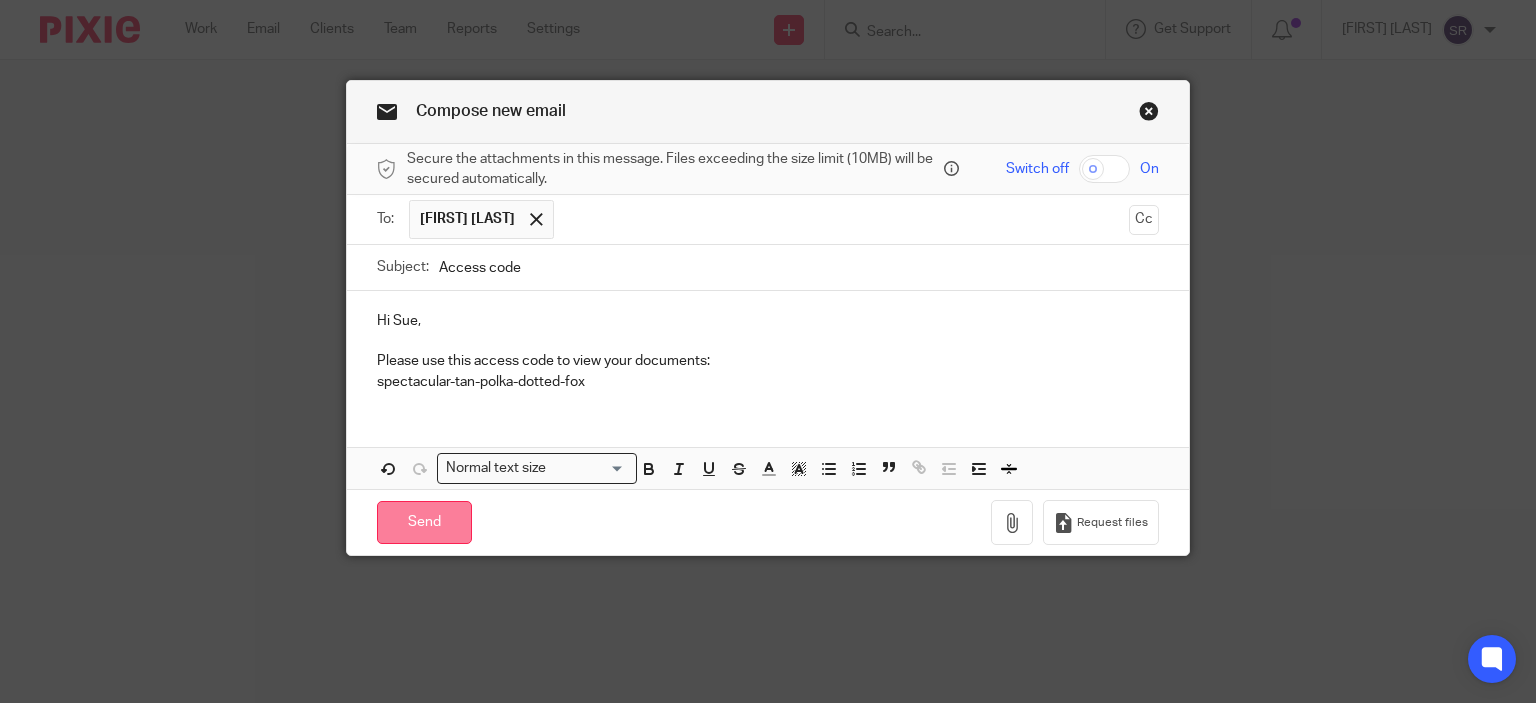 click on "Send" at bounding box center (424, 522) 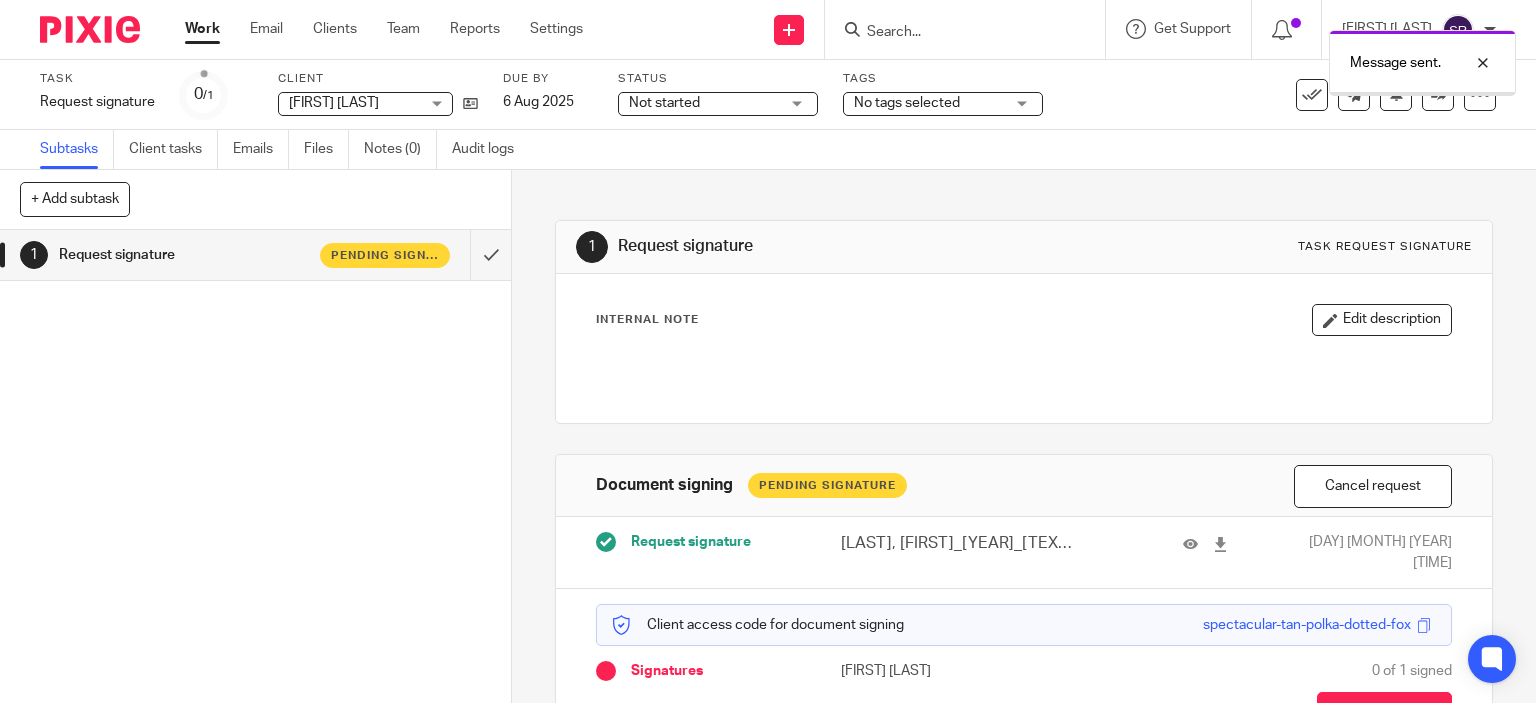 scroll, scrollTop: 0, scrollLeft: 0, axis: both 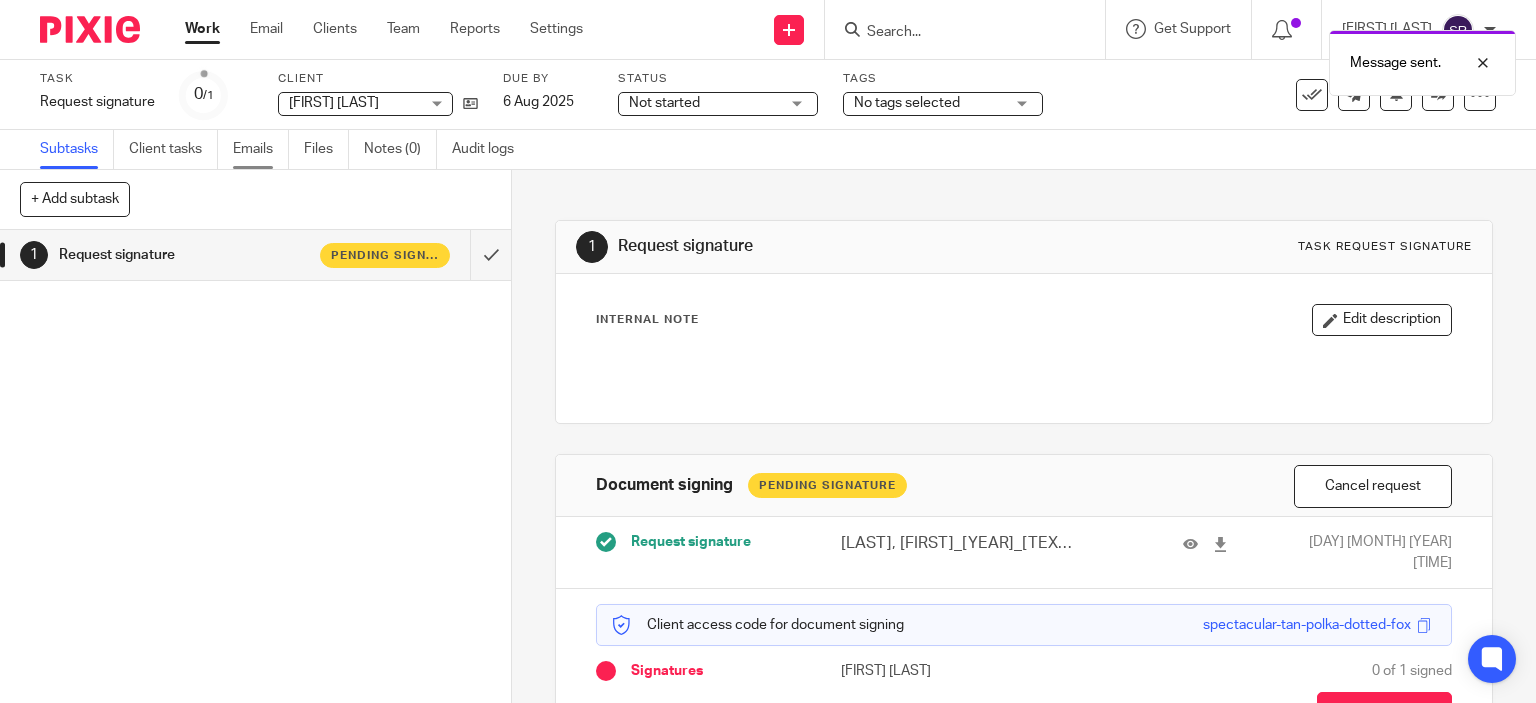 click on "Emails" at bounding box center (261, 149) 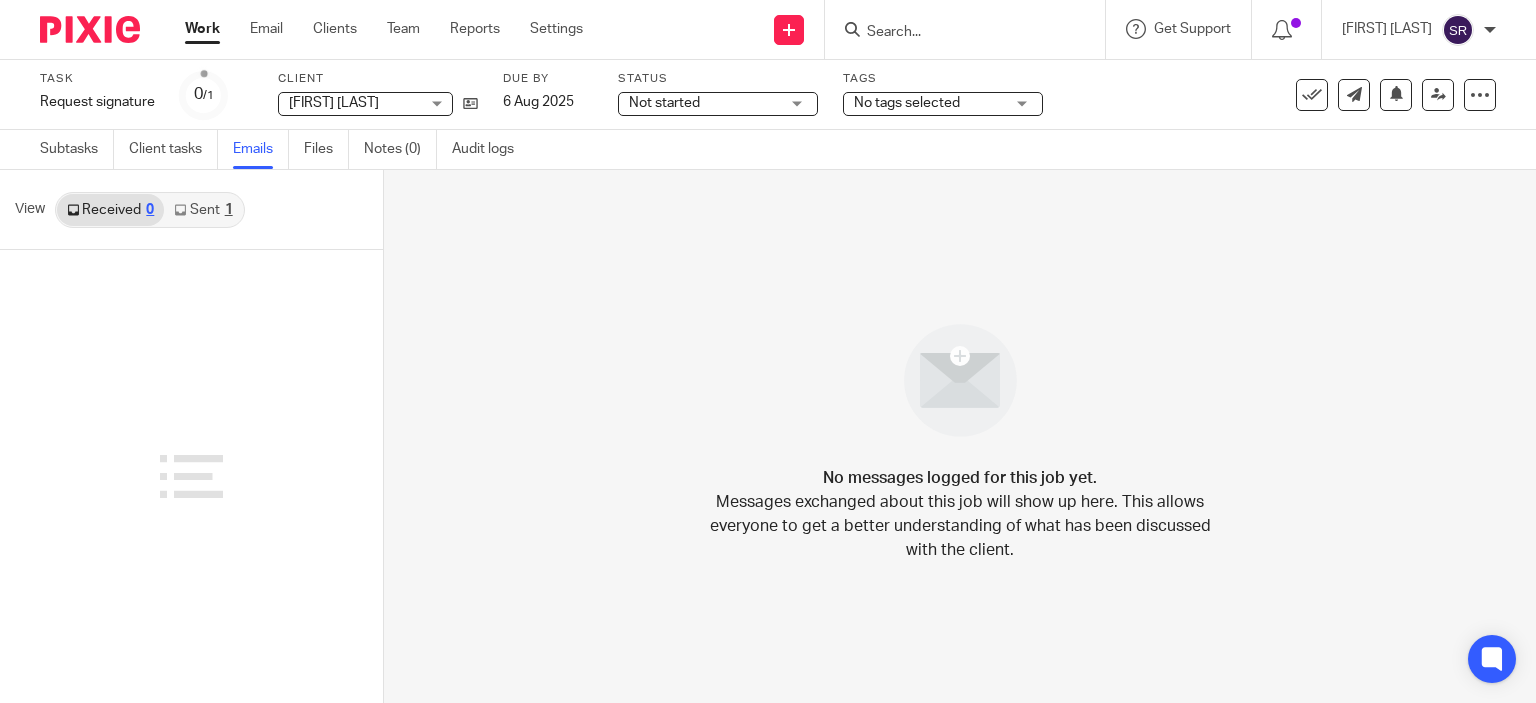 scroll, scrollTop: 0, scrollLeft: 0, axis: both 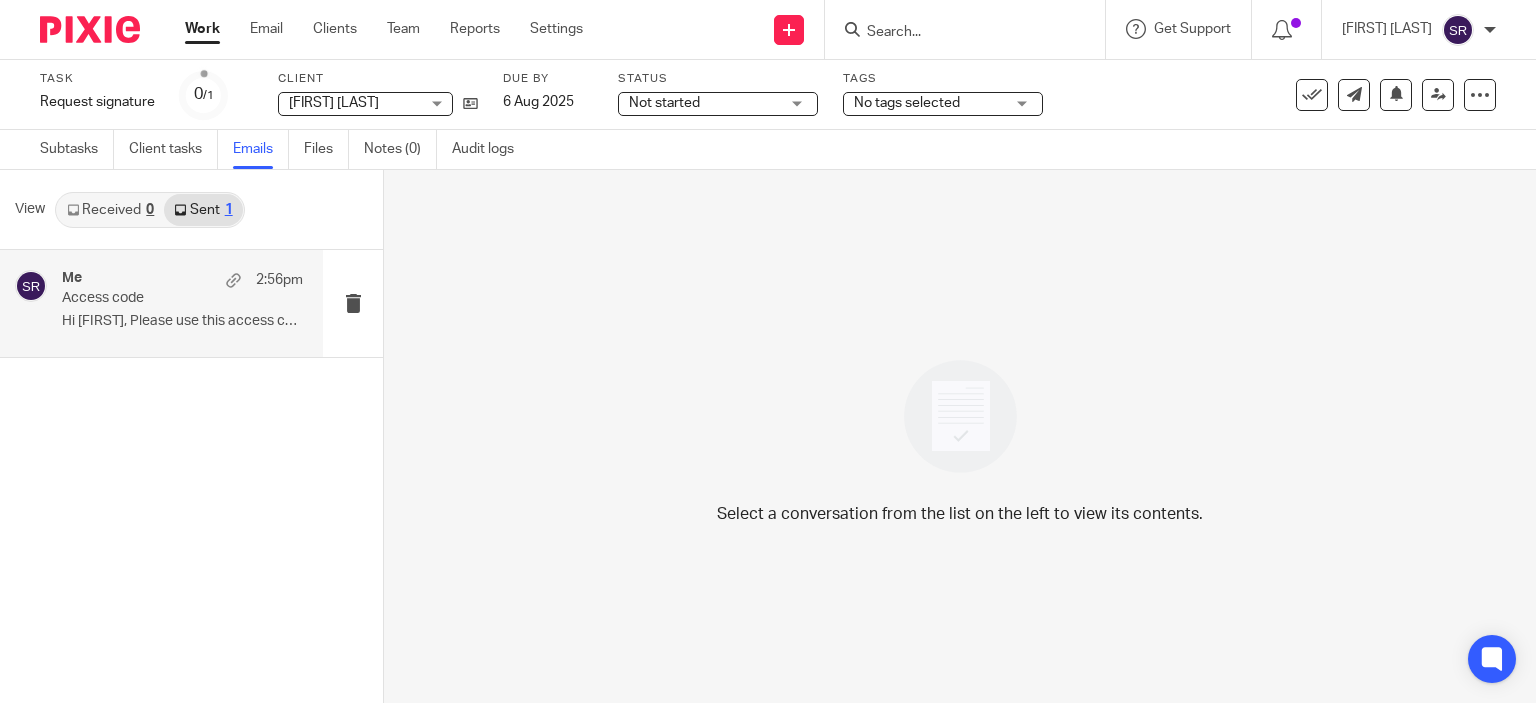 click on "Me
2:56pm" at bounding box center (182, 280) 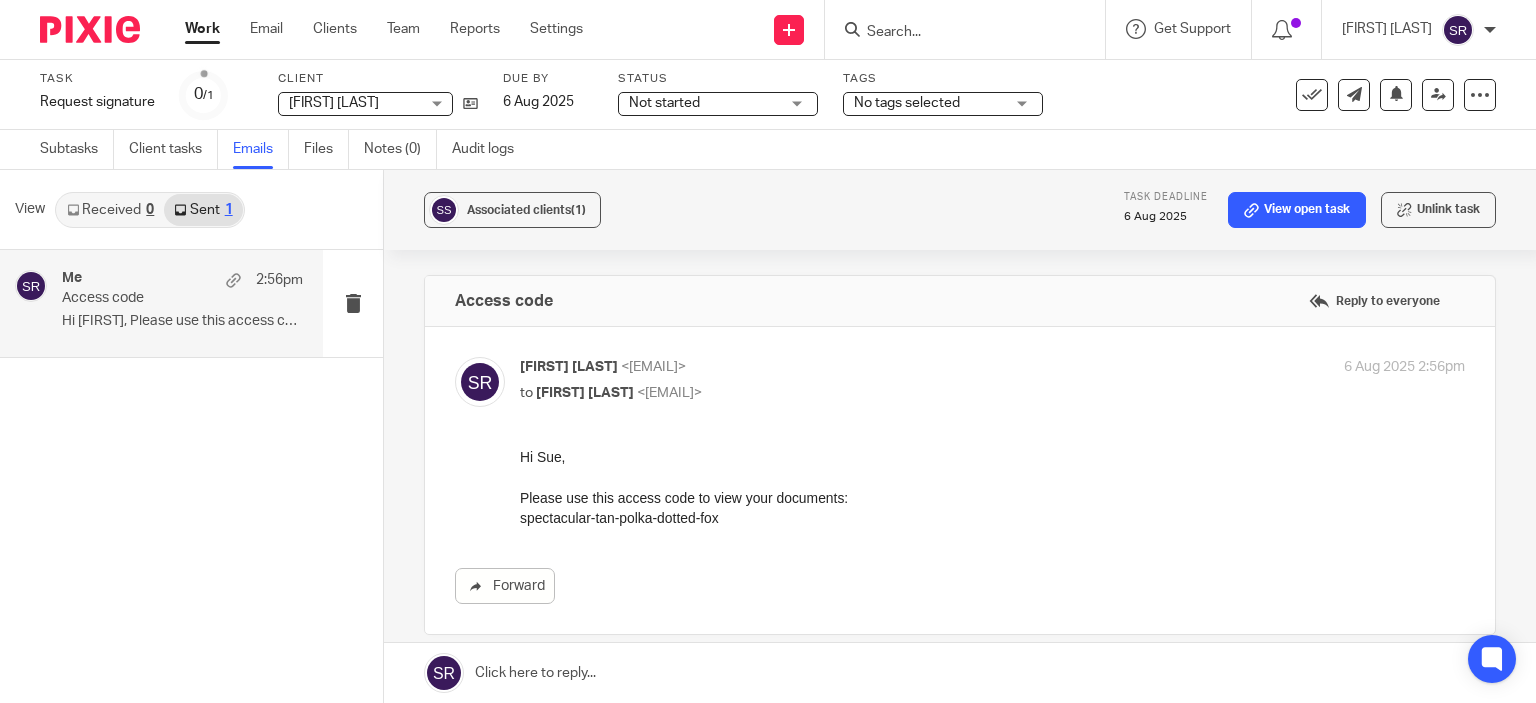 scroll, scrollTop: 0, scrollLeft: 0, axis: both 